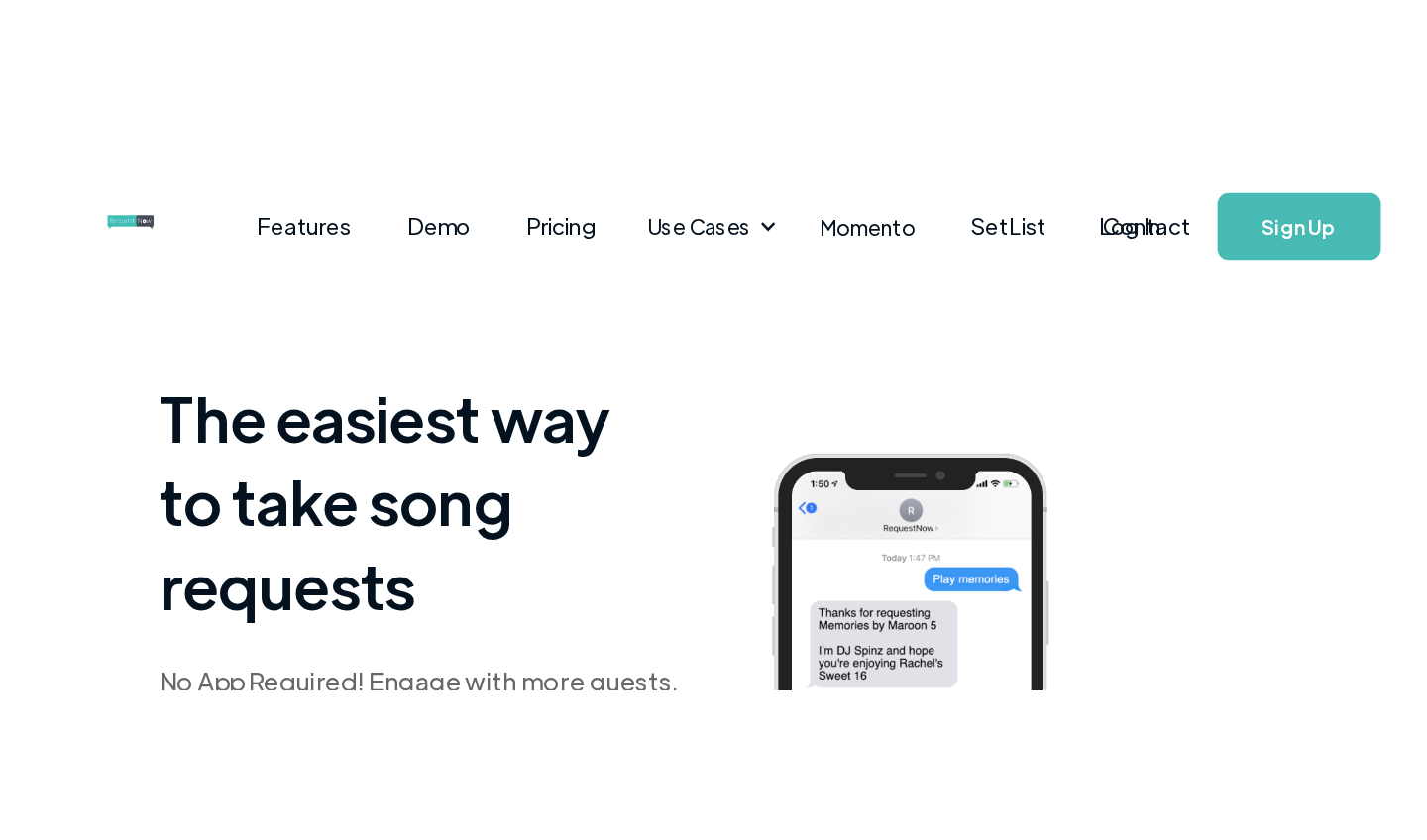 scroll, scrollTop: 0, scrollLeft: 0, axis: both 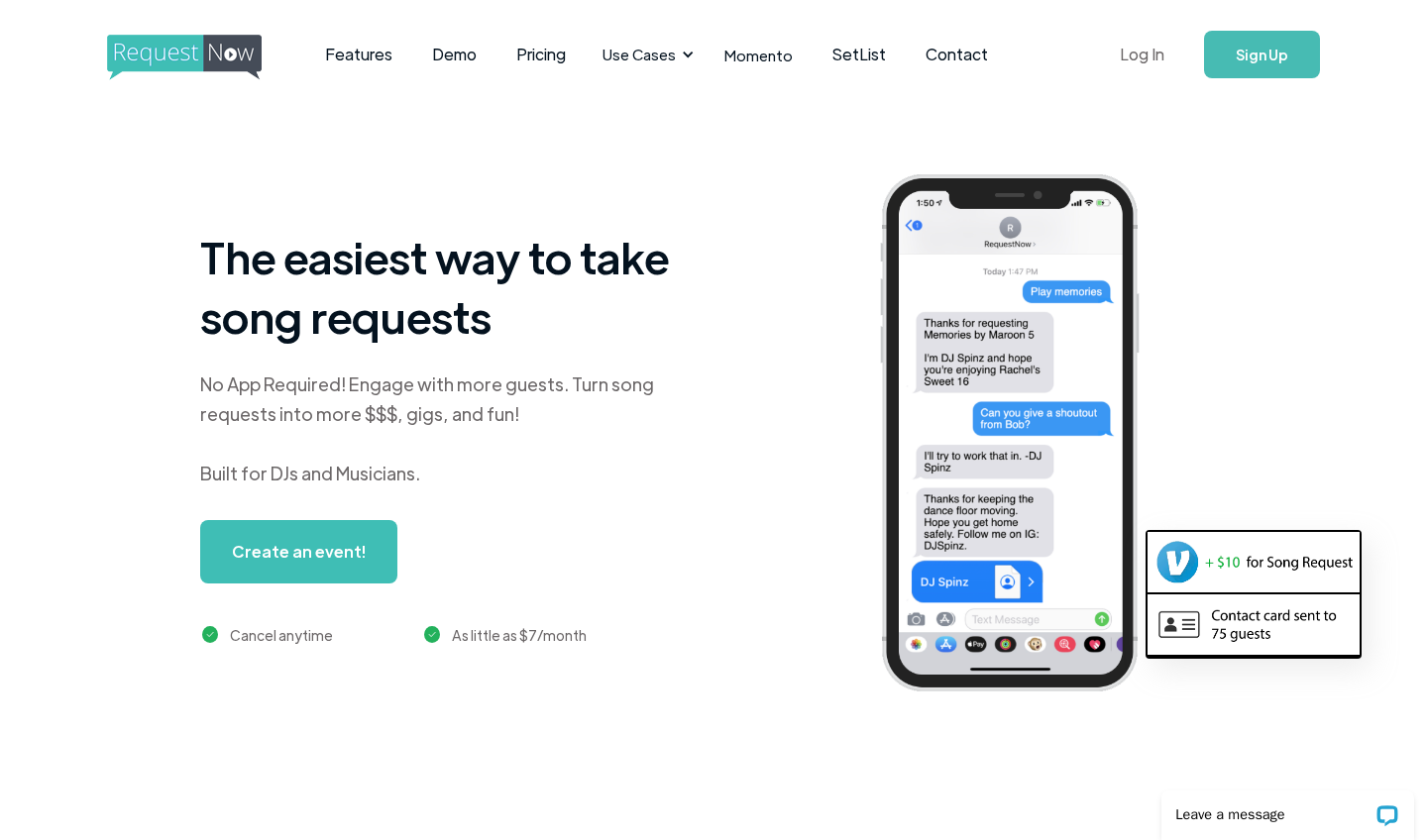click on "Log In" at bounding box center (1142, 54) 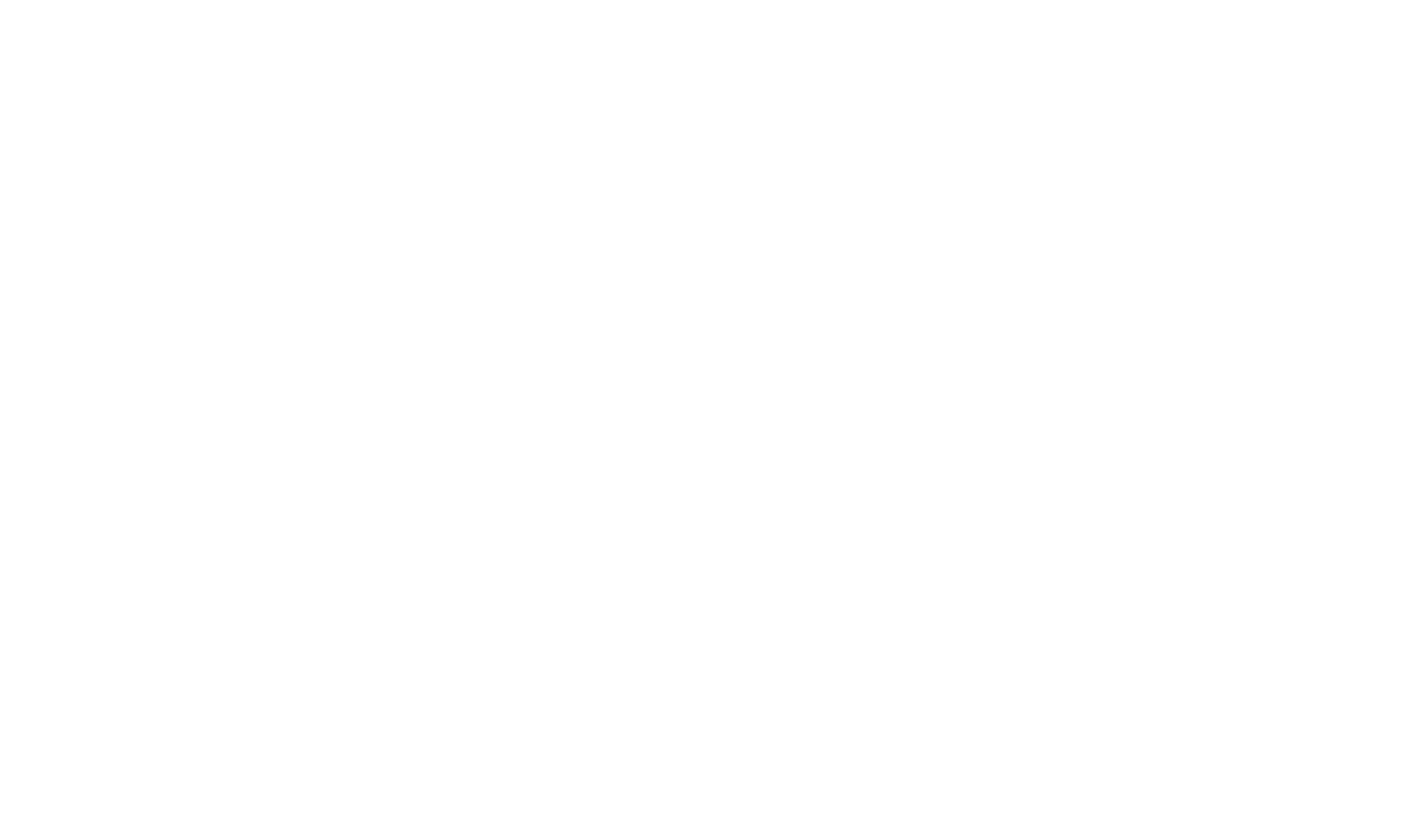 scroll, scrollTop: 0, scrollLeft: 0, axis: both 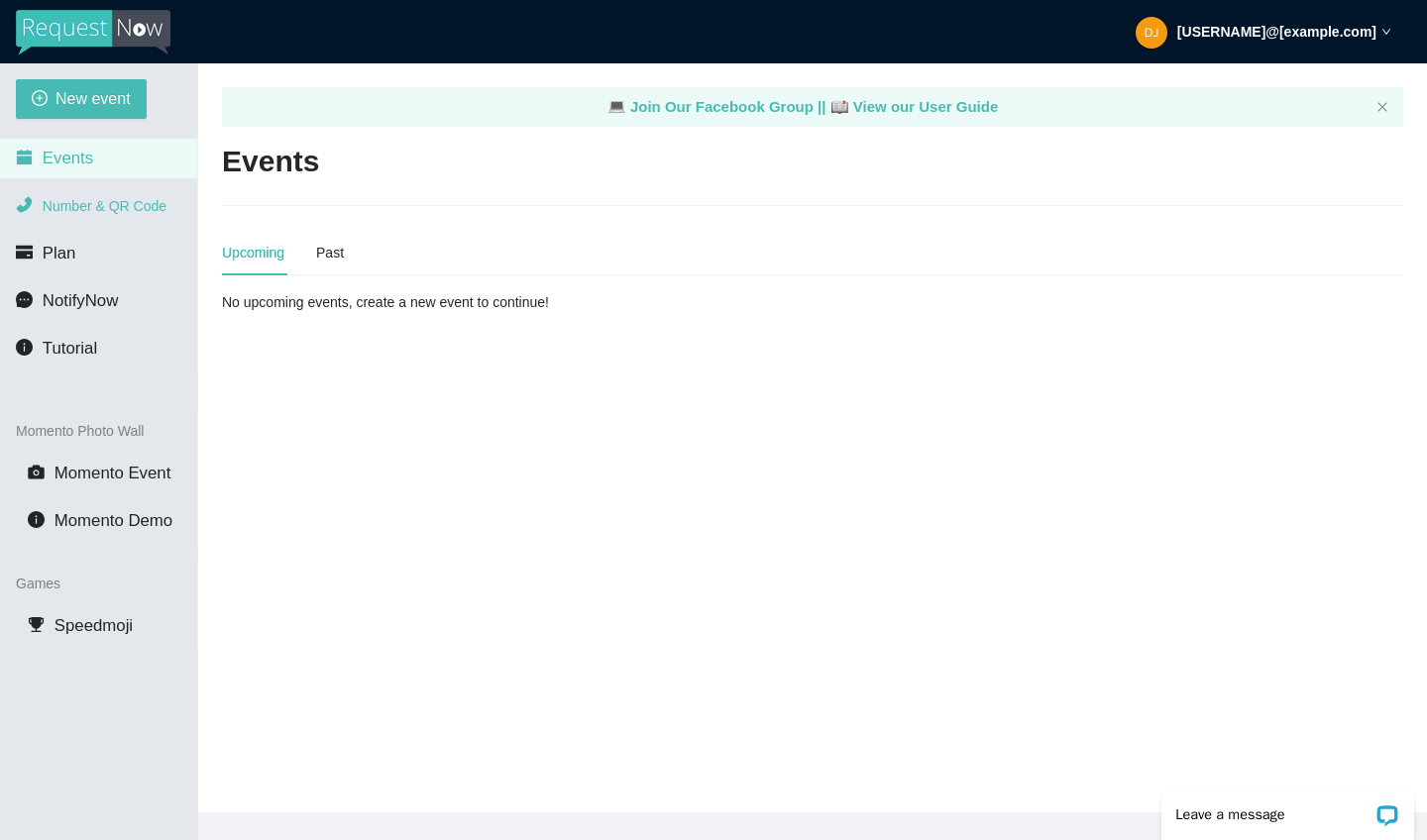 click on "Number & QR Code" at bounding box center [104, 206] 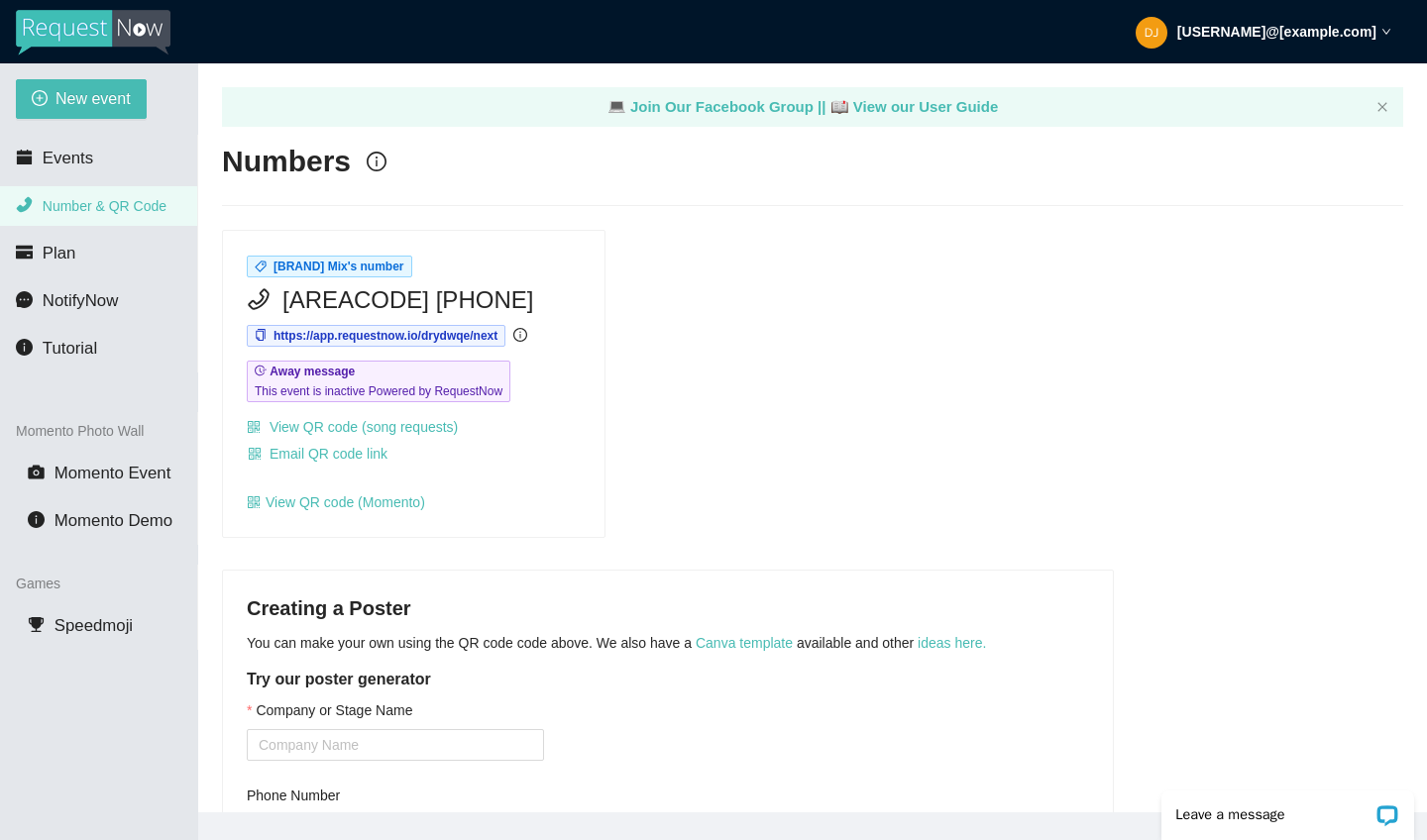 scroll, scrollTop: 0, scrollLeft: 0, axis: both 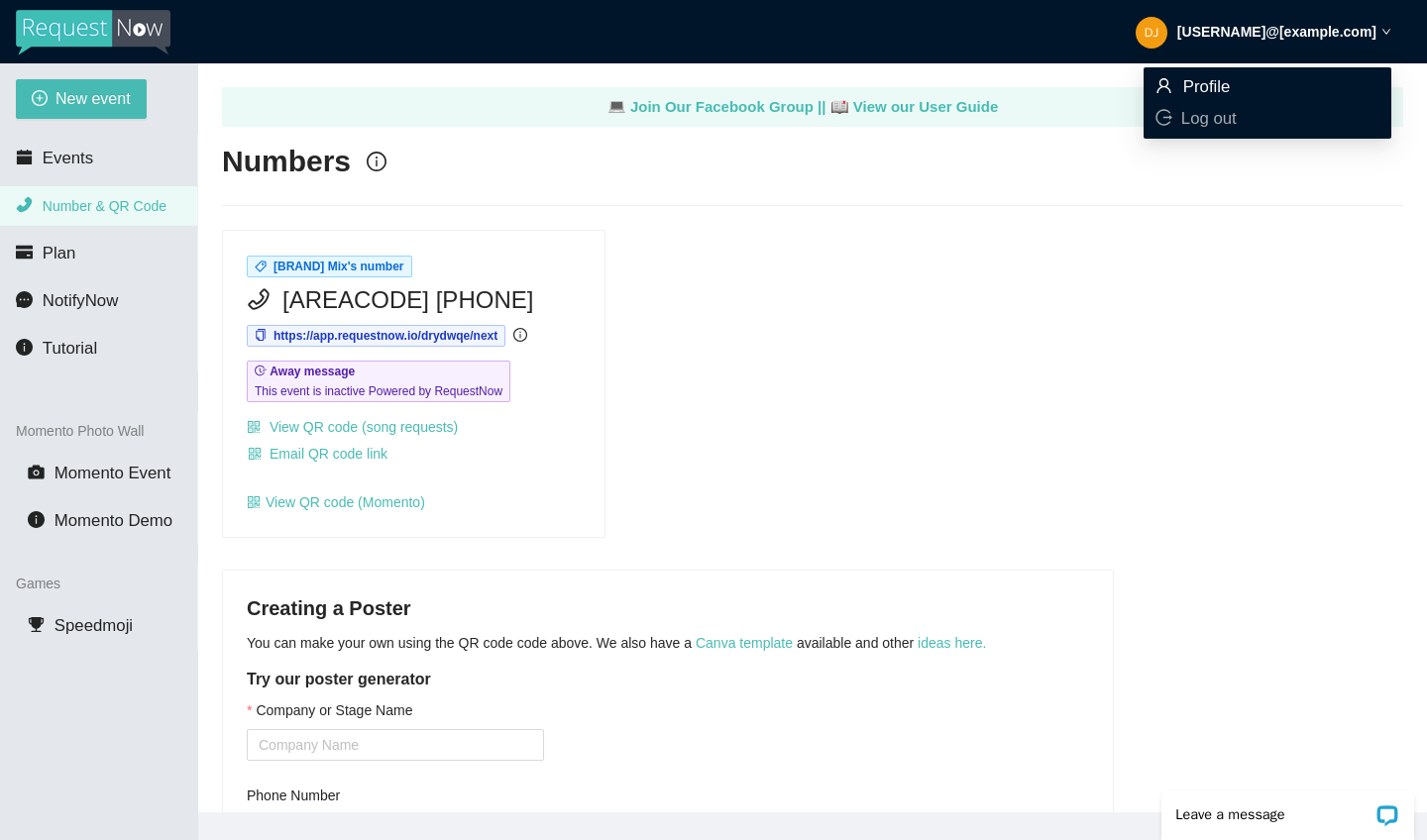 click on "Profile" at bounding box center (1207, 86) 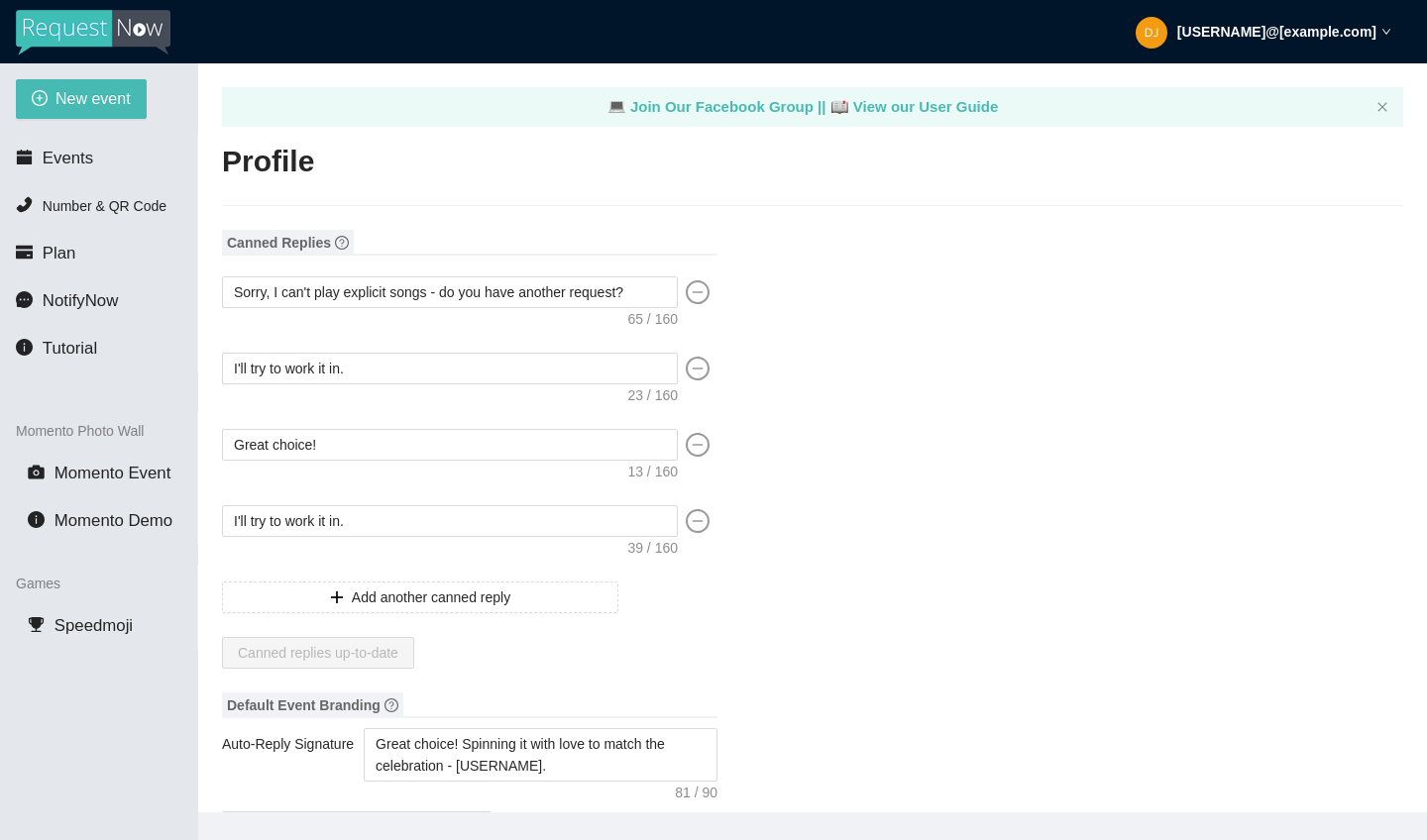 type on "https://virtualdj.com/ask/DJ_Spinz" 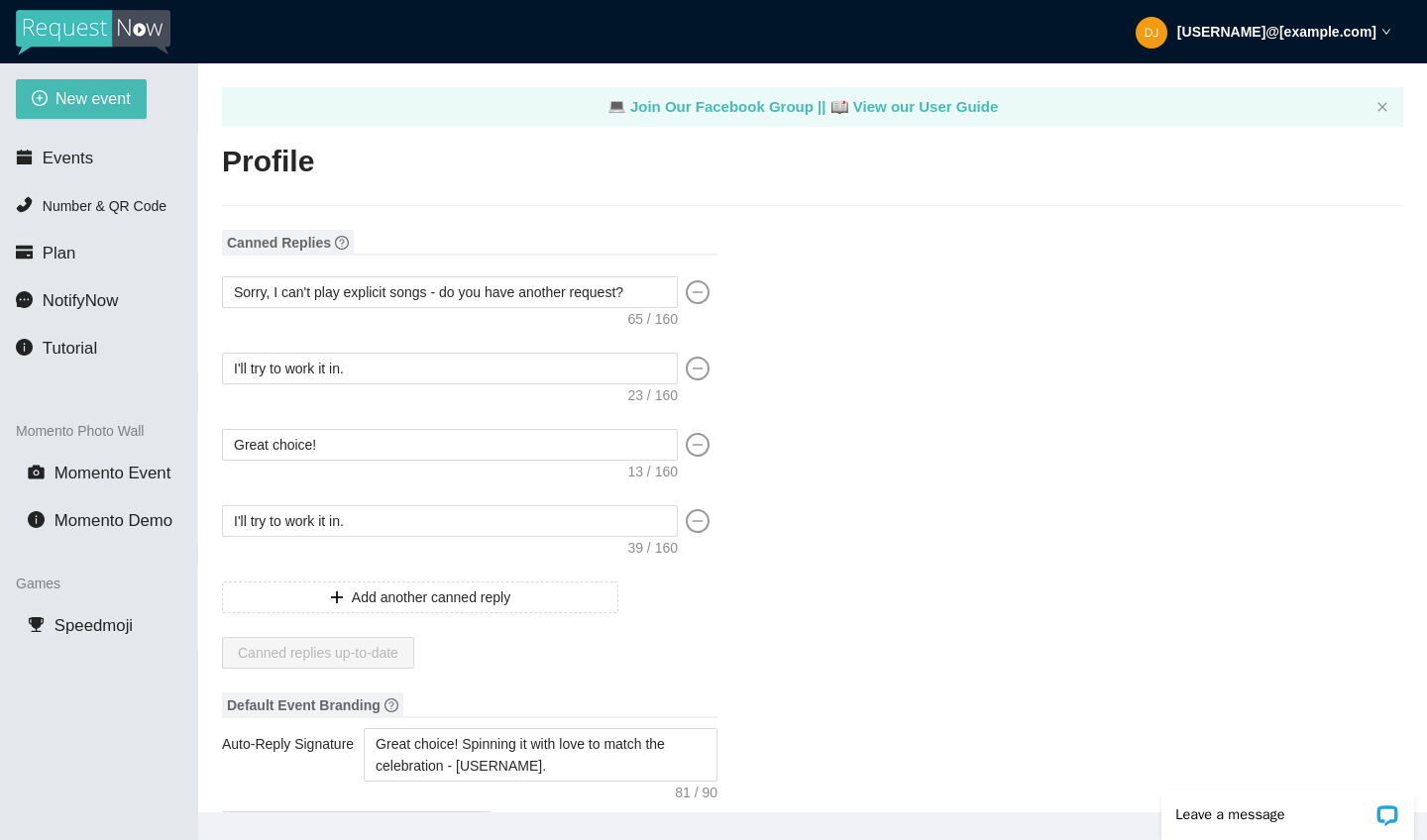 scroll, scrollTop: 0, scrollLeft: 0, axis: both 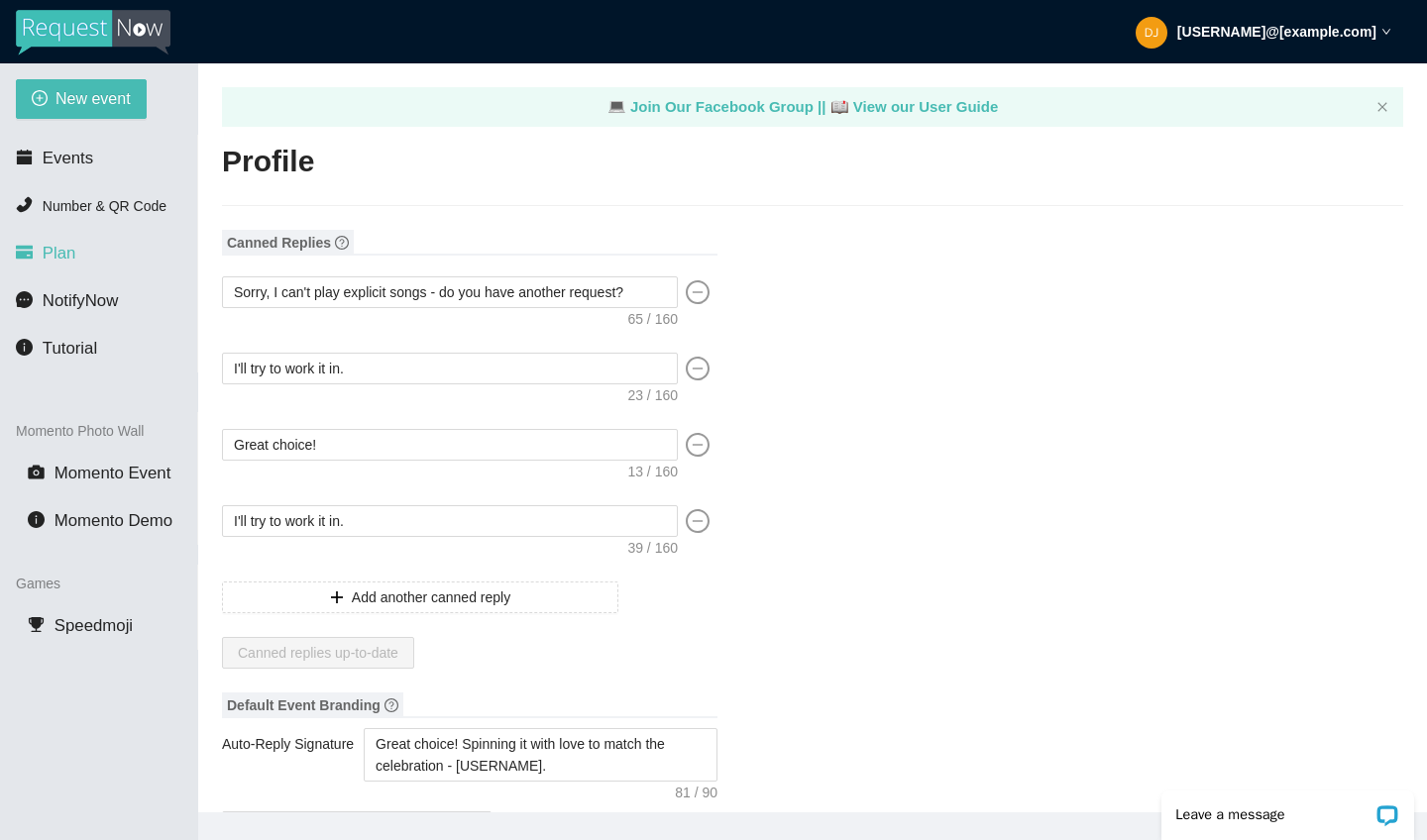 click on "Plan" at bounding box center [59, 253] 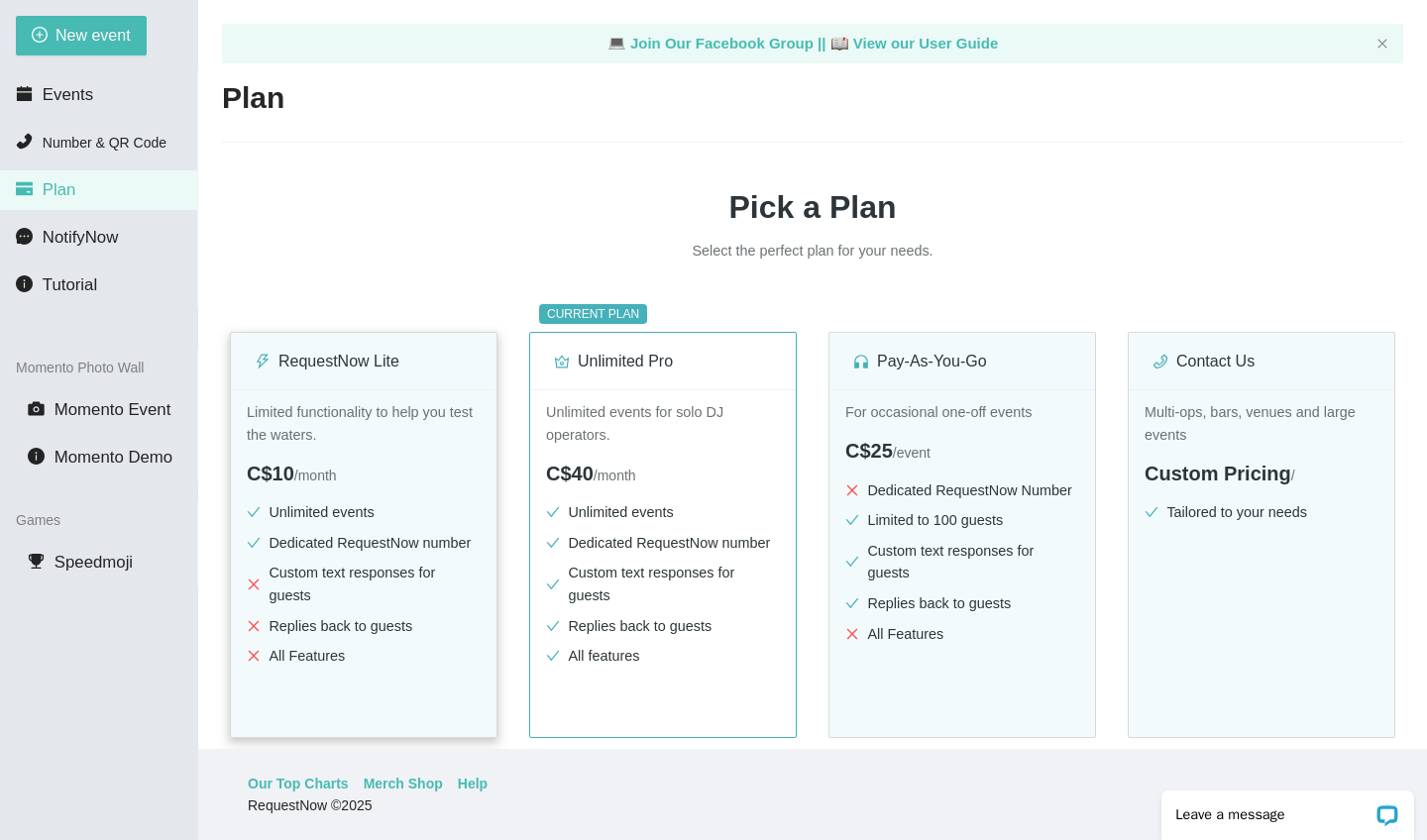 scroll, scrollTop: 63, scrollLeft: 0, axis: vertical 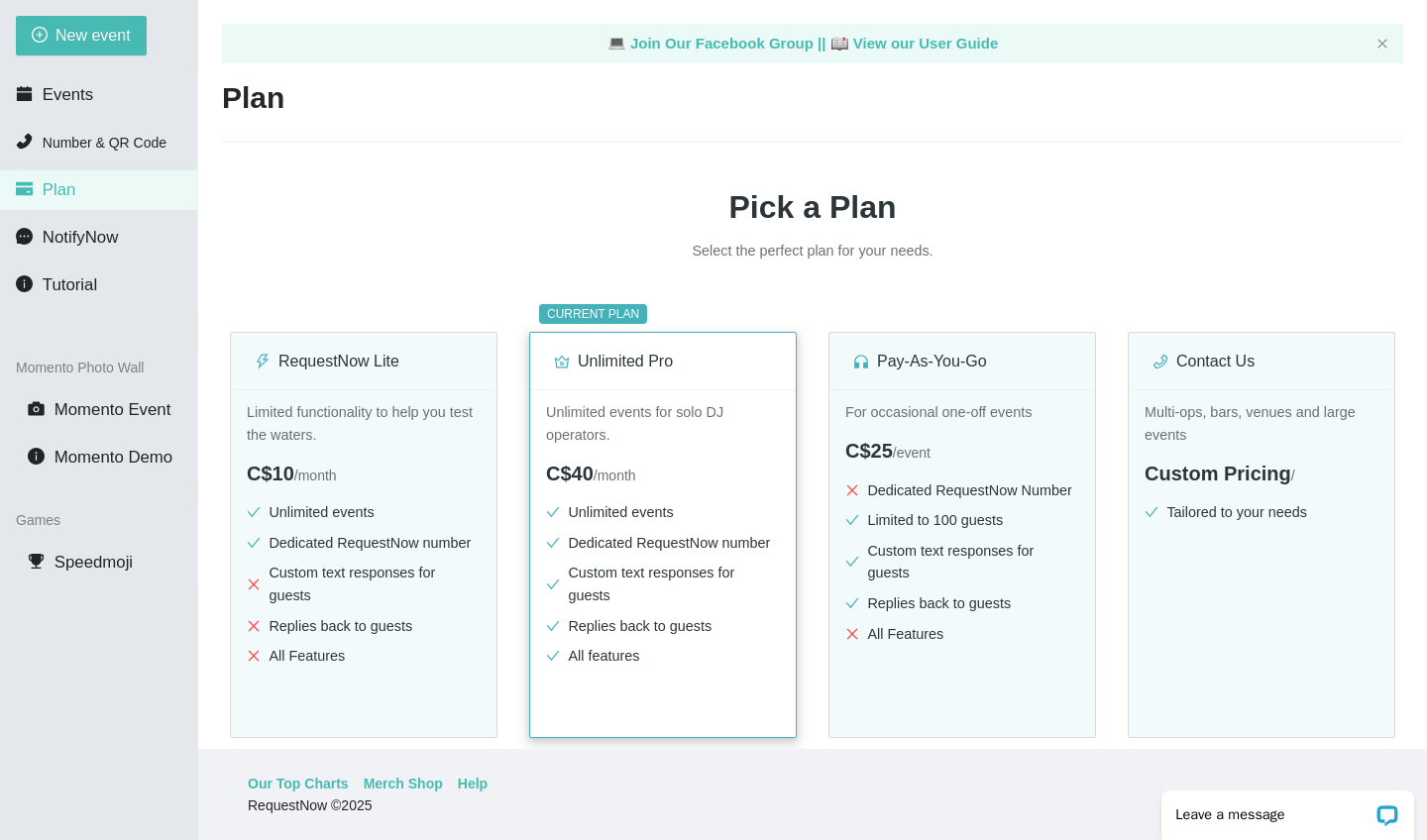click on "Unlimited events for solo DJ operators." at bounding box center [663, 423] 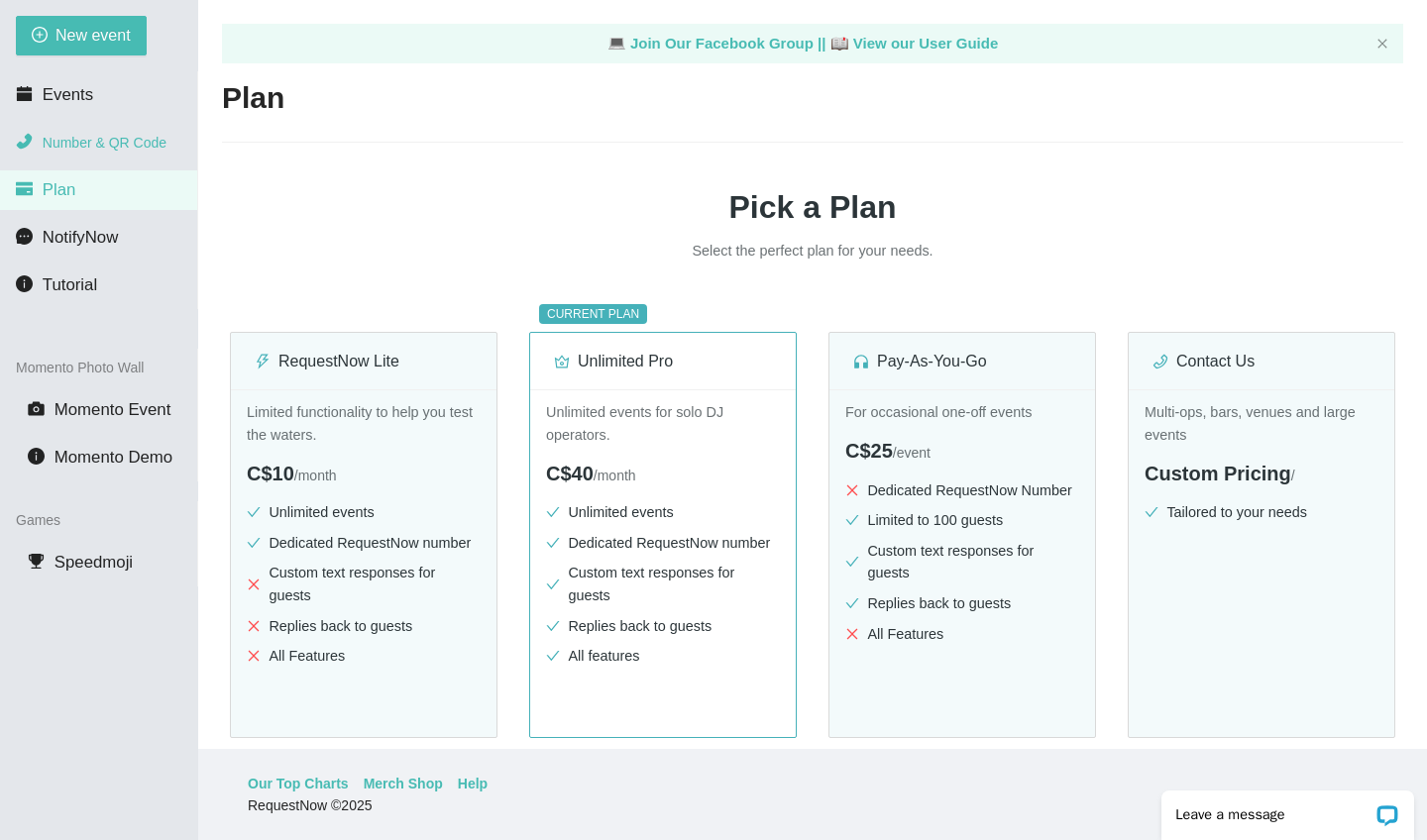 click on "Number & QR Code" at bounding box center (104, 143) 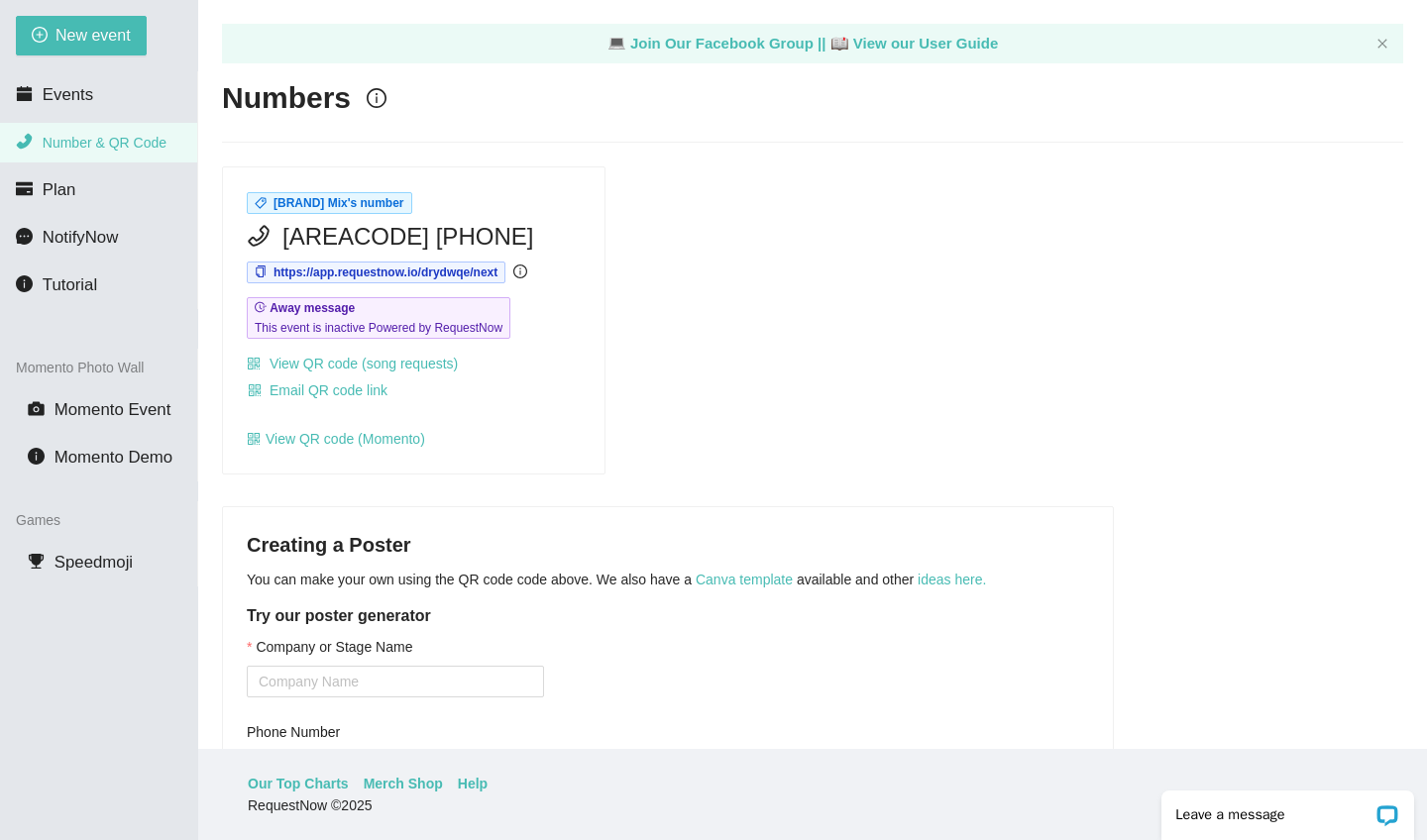scroll, scrollTop: 63, scrollLeft: 0, axis: vertical 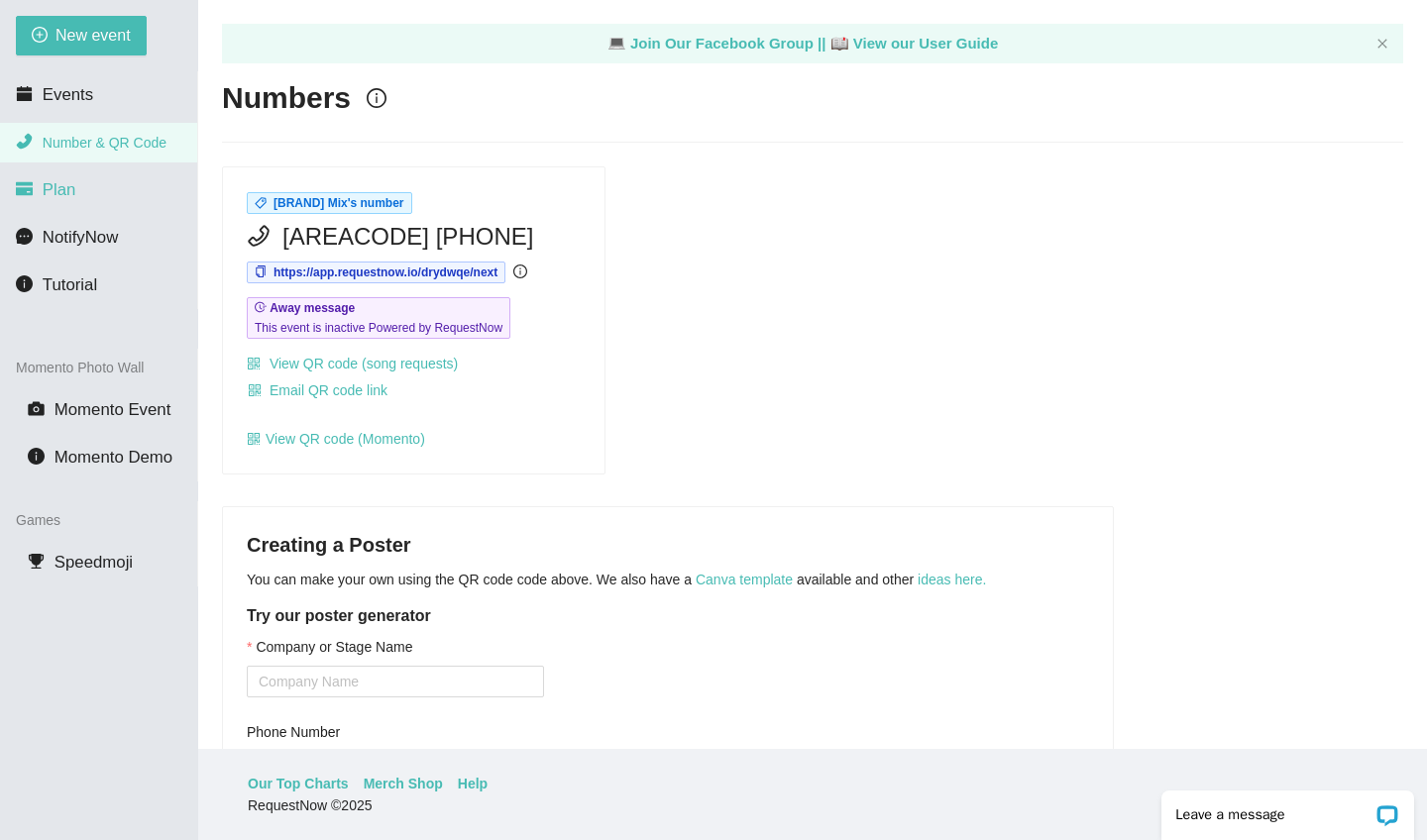 click on "Plan" at bounding box center [59, 189] 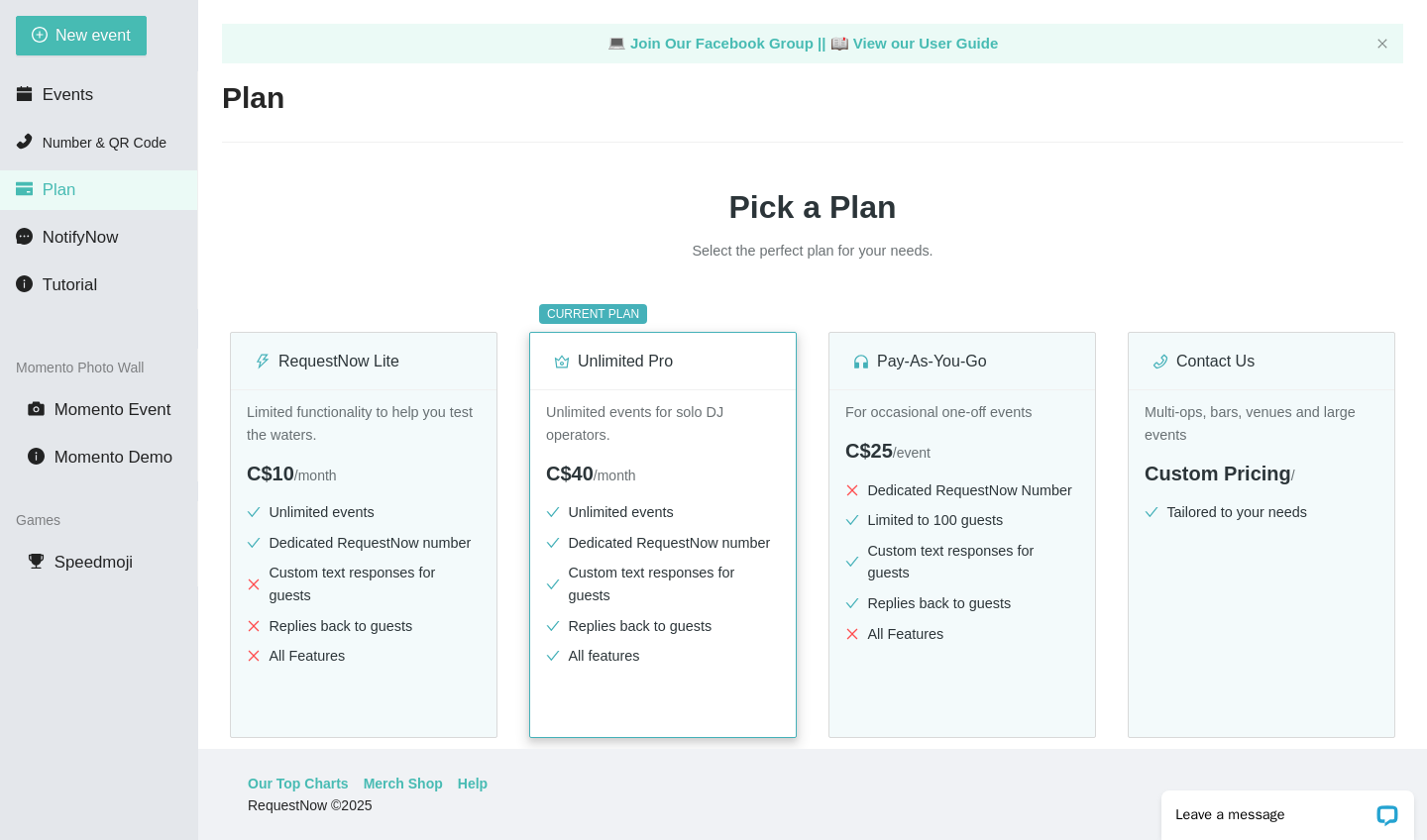 scroll, scrollTop: 0, scrollLeft: 0, axis: both 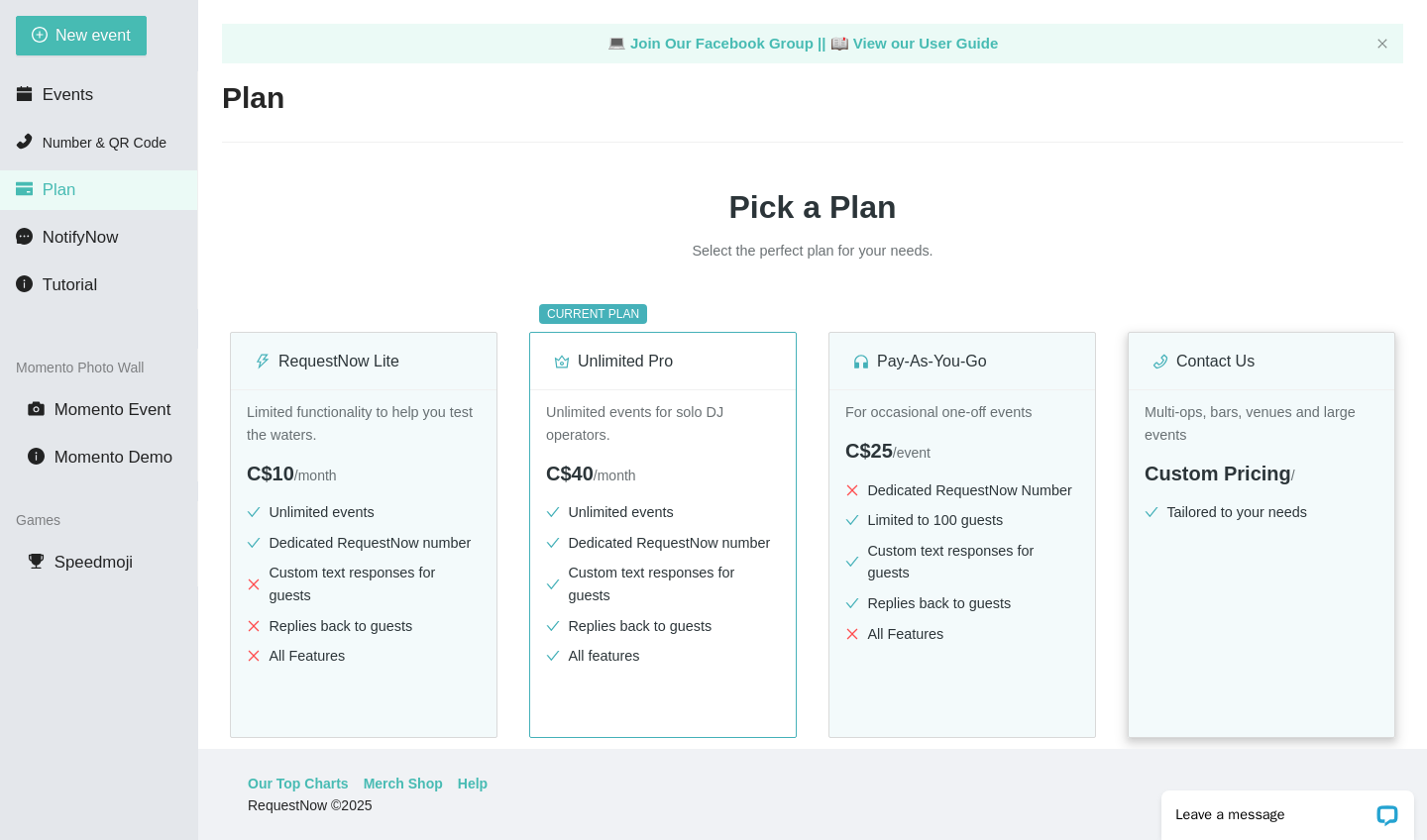 click on "Multi-ops, bars, venues and large events Custom Pricing / Tailored to your needs Contact Sales" at bounding box center [1262, 590] 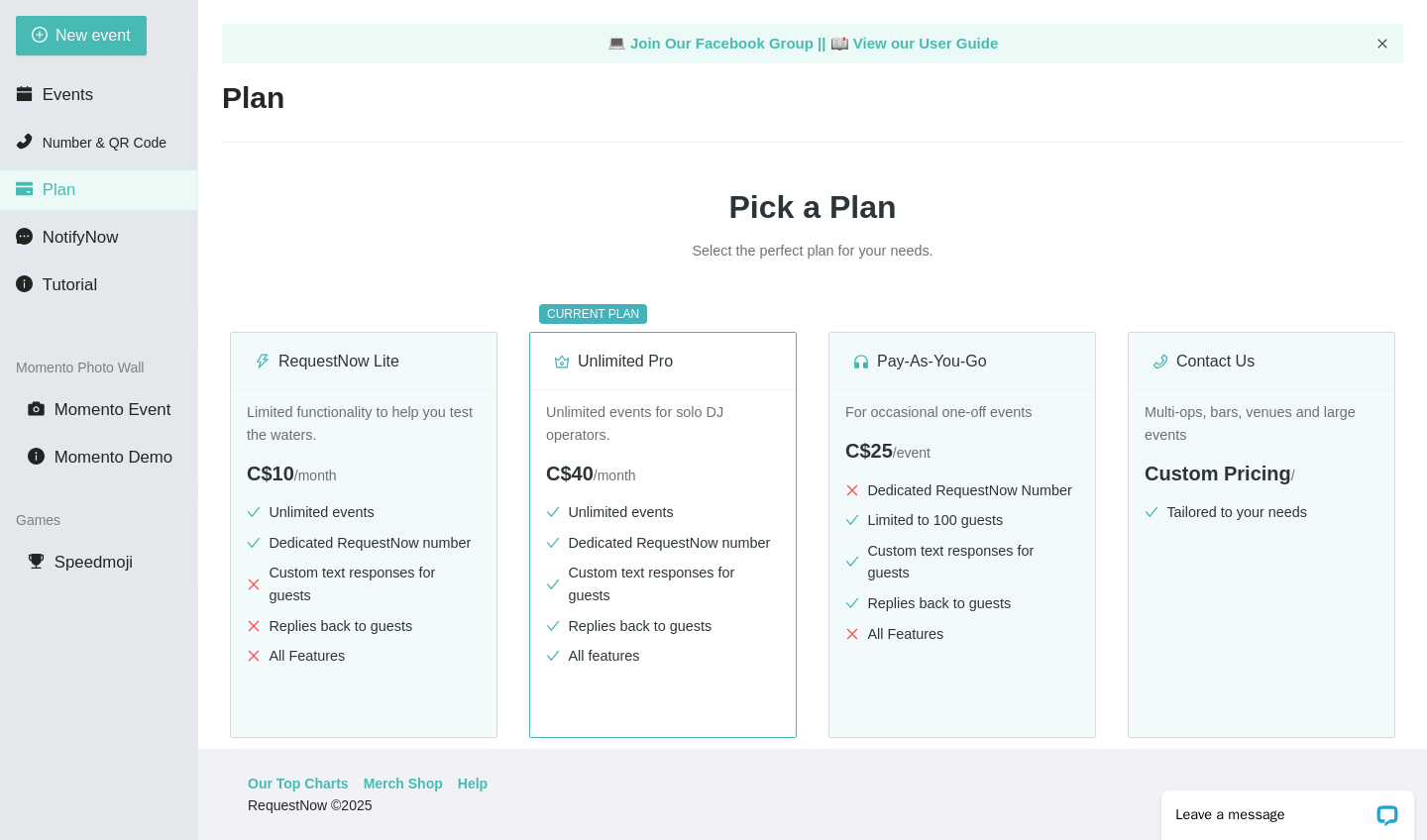 click 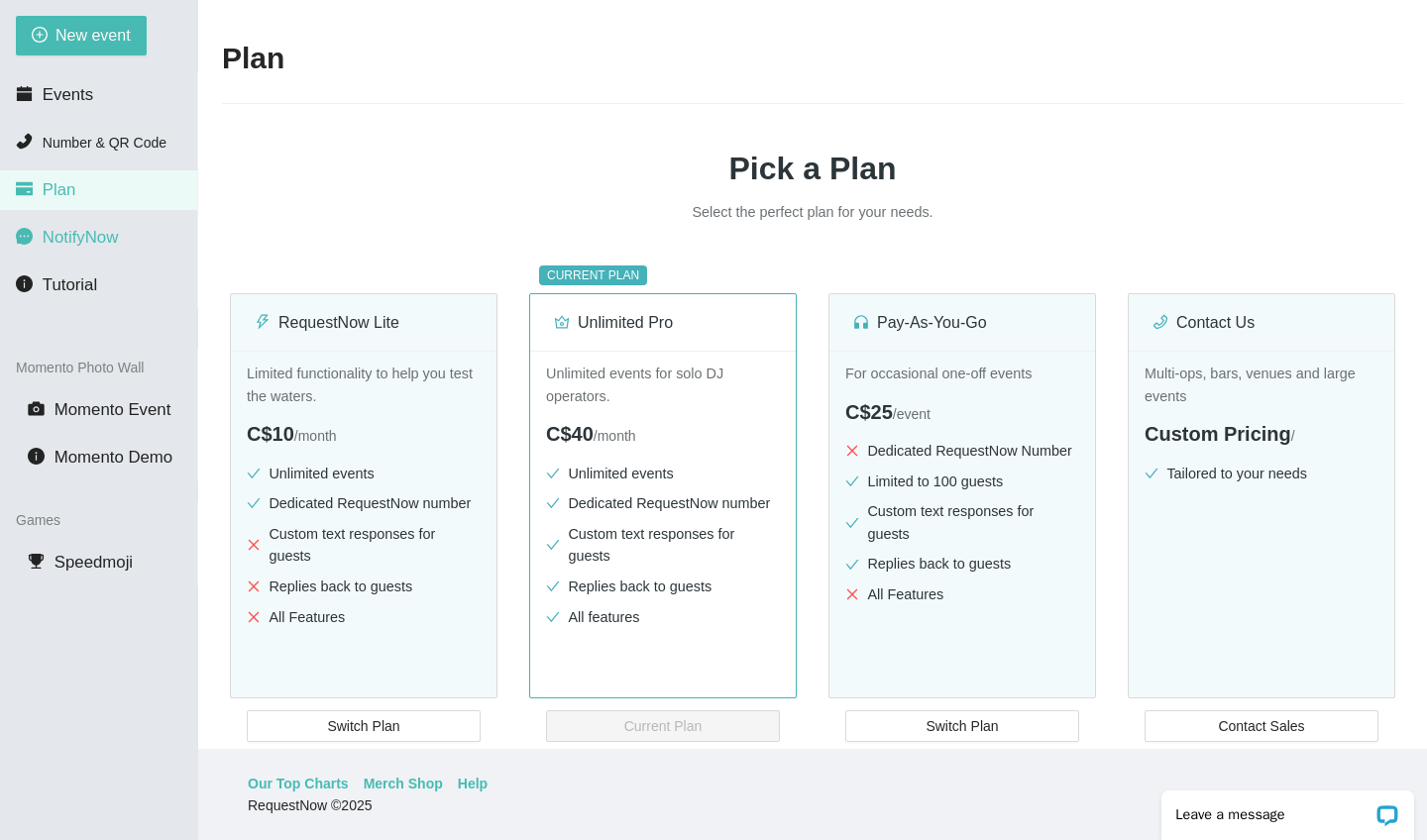click on "NotifyNow" at bounding box center (80, 237) 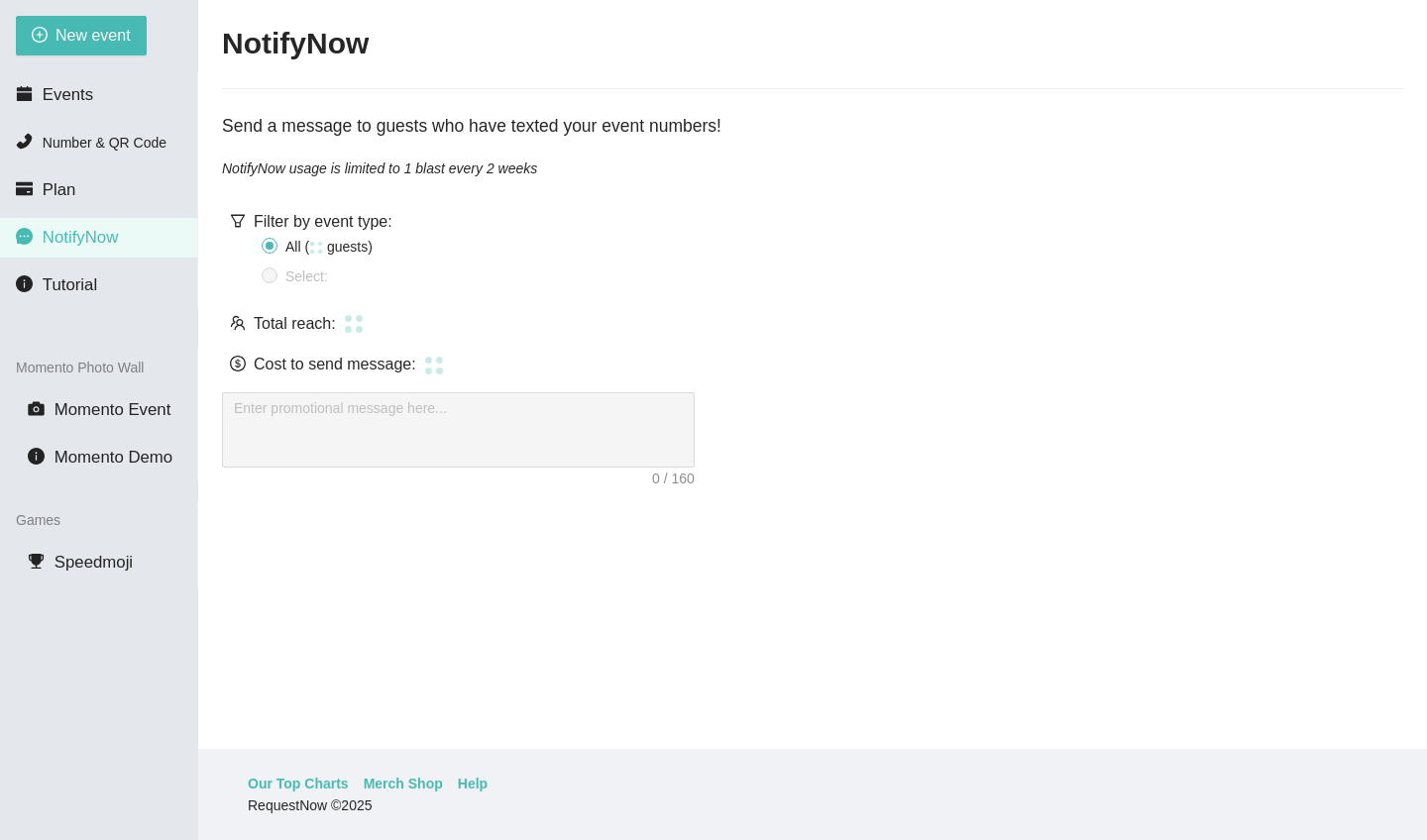 type 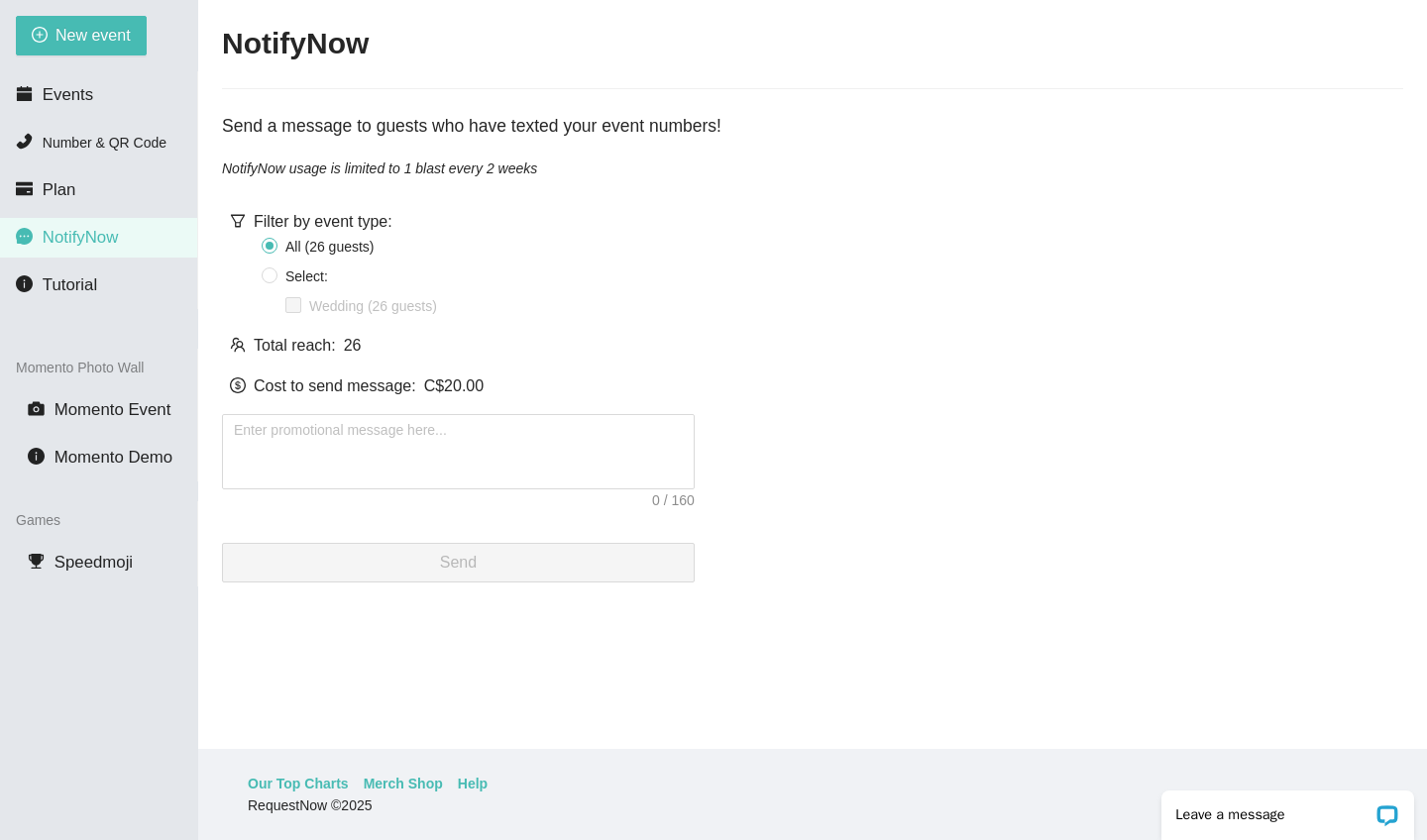 scroll, scrollTop: 0, scrollLeft: 0, axis: both 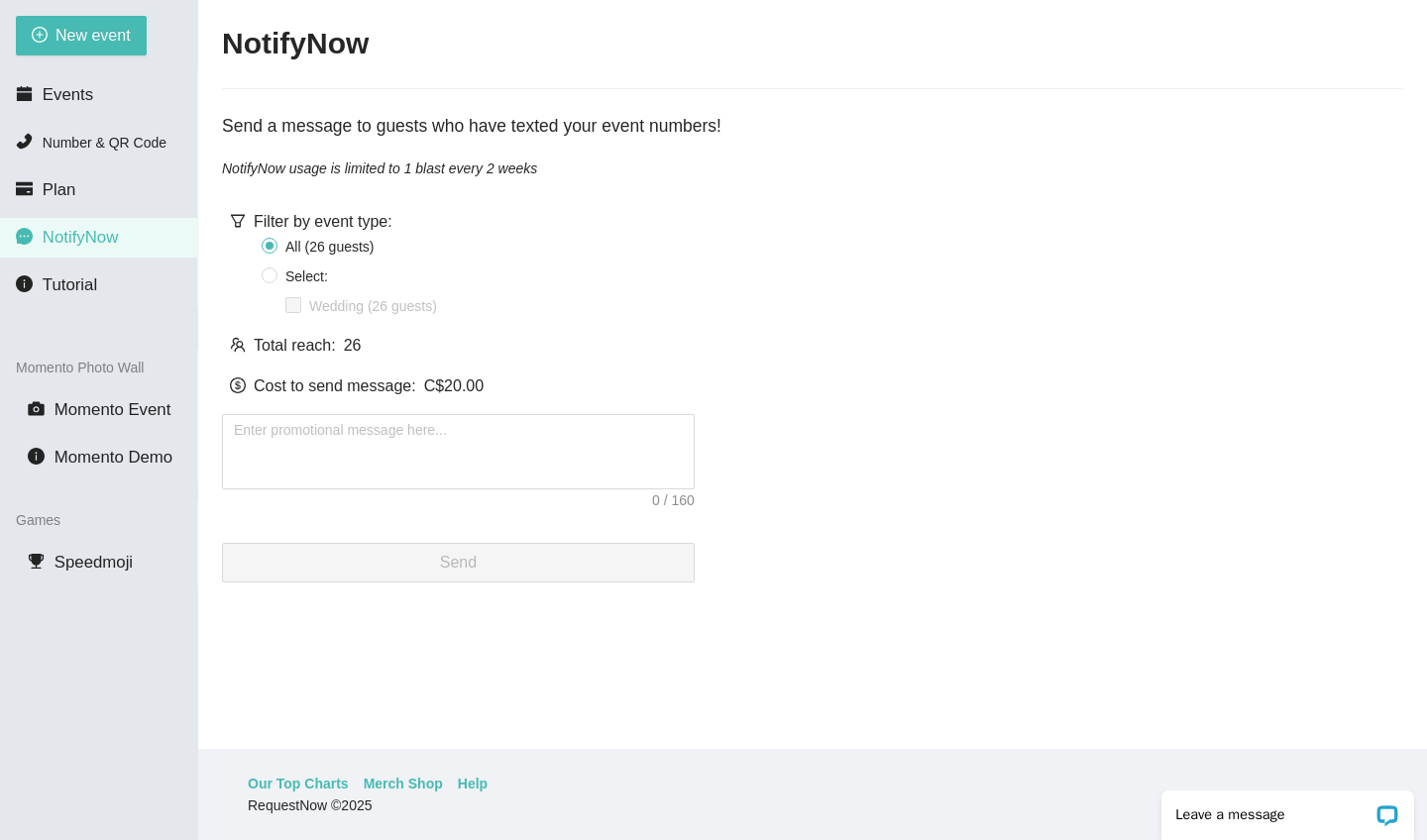 click on "Our Top Charts Merch Shop Help" at bounding box center [813, 784] 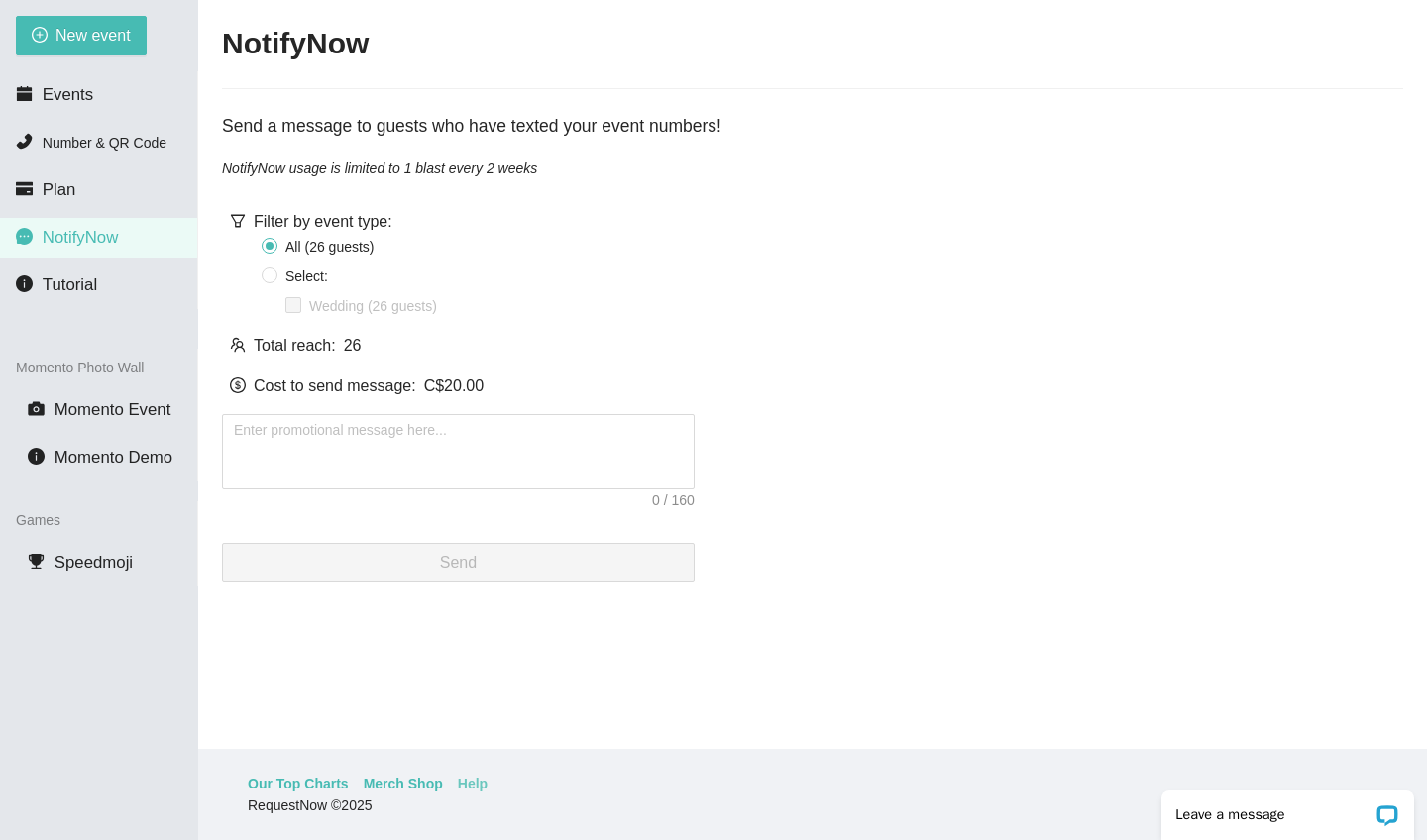 click on "Help" at bounding box center [473, 784] 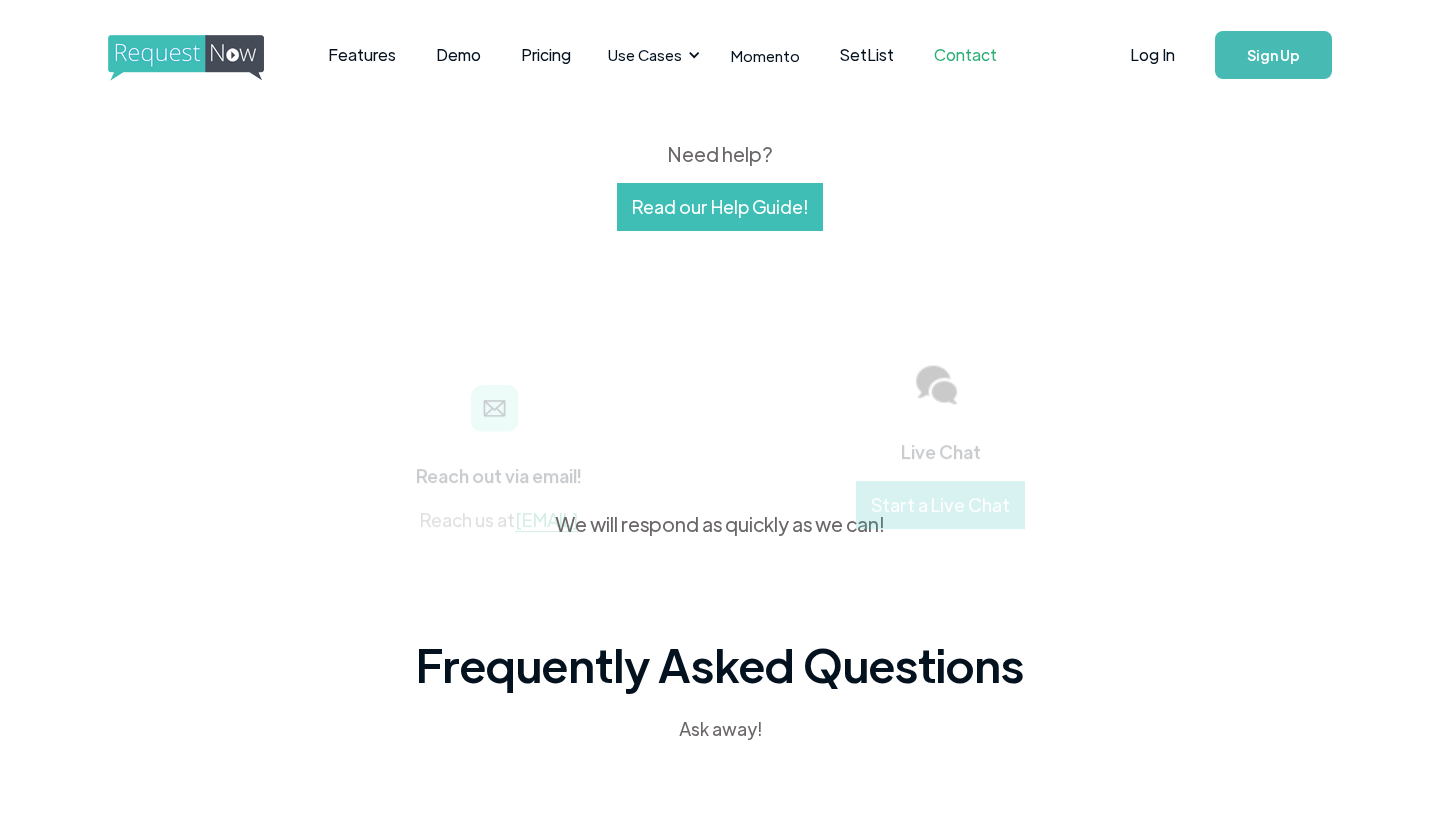 scroll, scrollTop: 0, scrollLeft: 0, axis: both 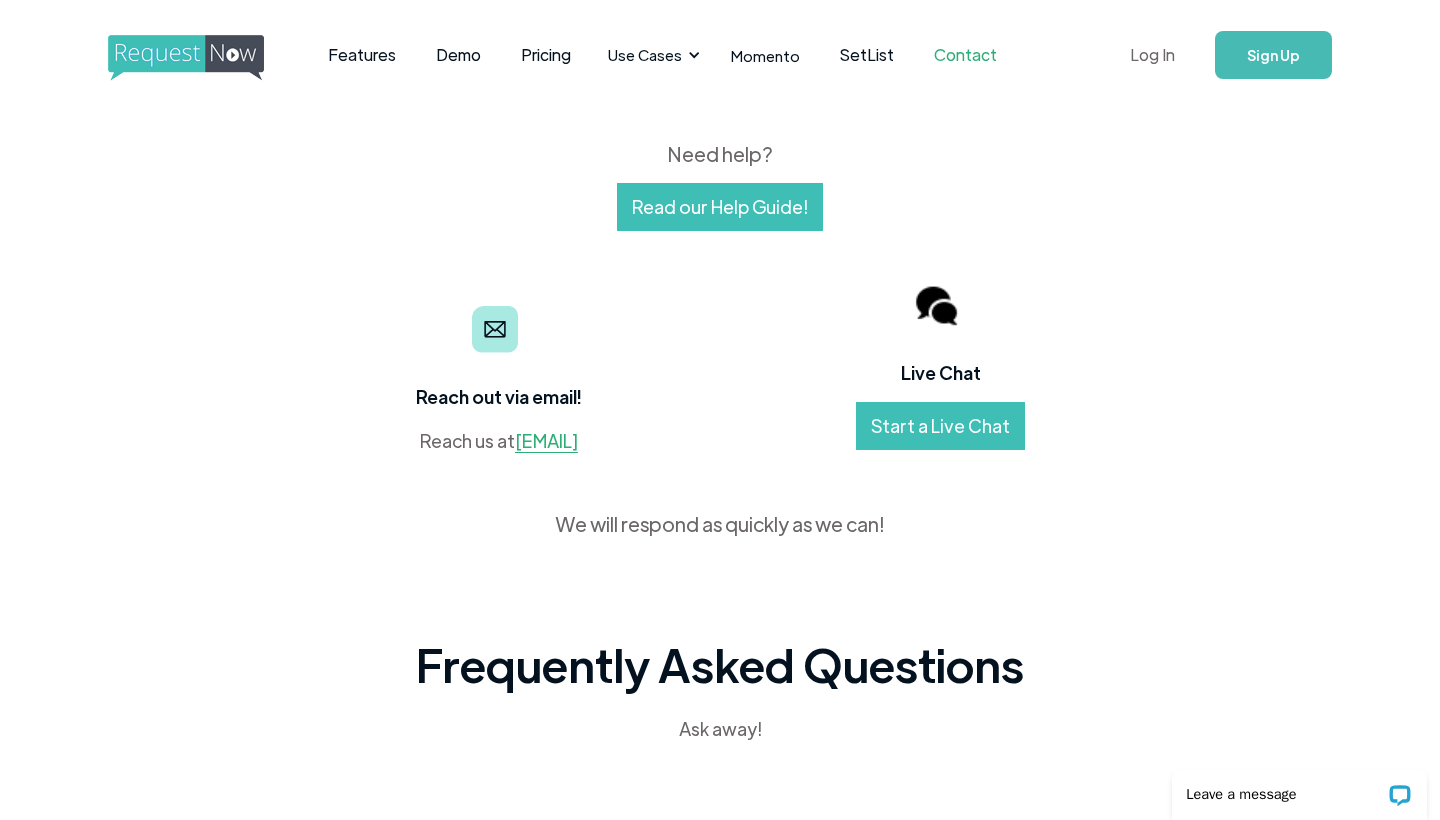 click on "Log In" at bounding box center [1152, 55] 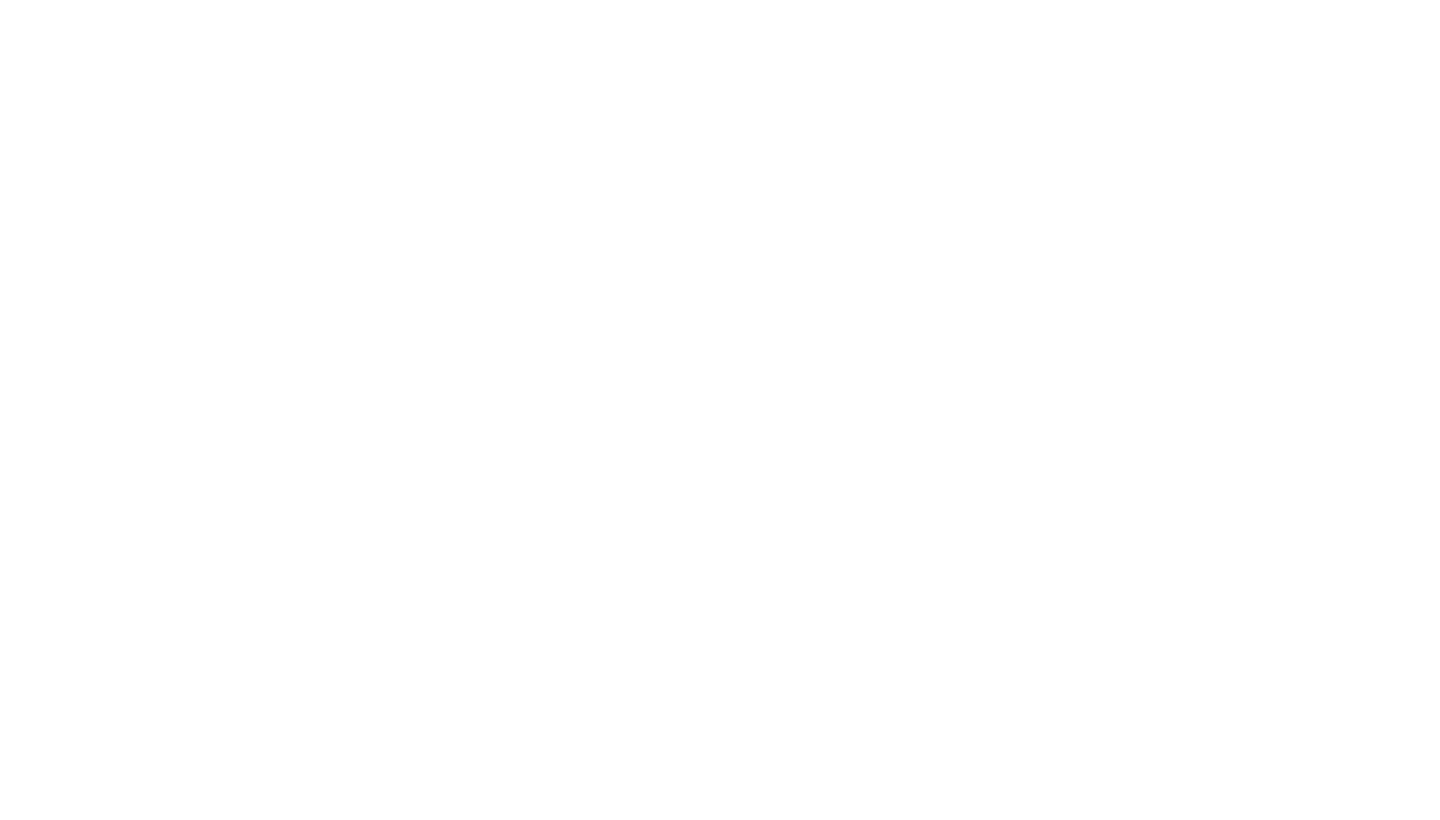 scroll, scrollTop: 0, scrollLeft: 0, axis: both 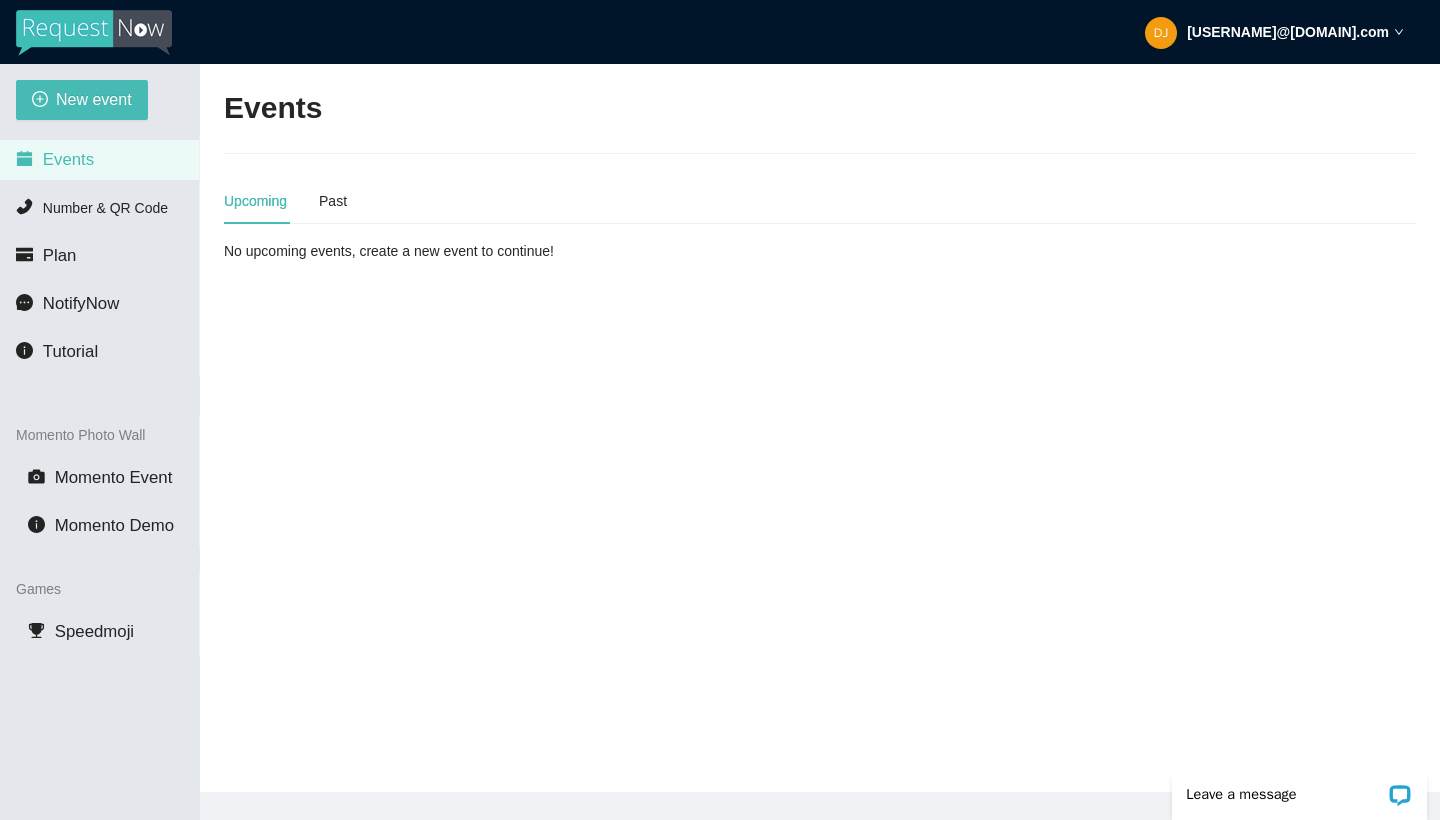 click on "[USERNAME]@[DOMAIN].com" at bounding box center (1274, 32) 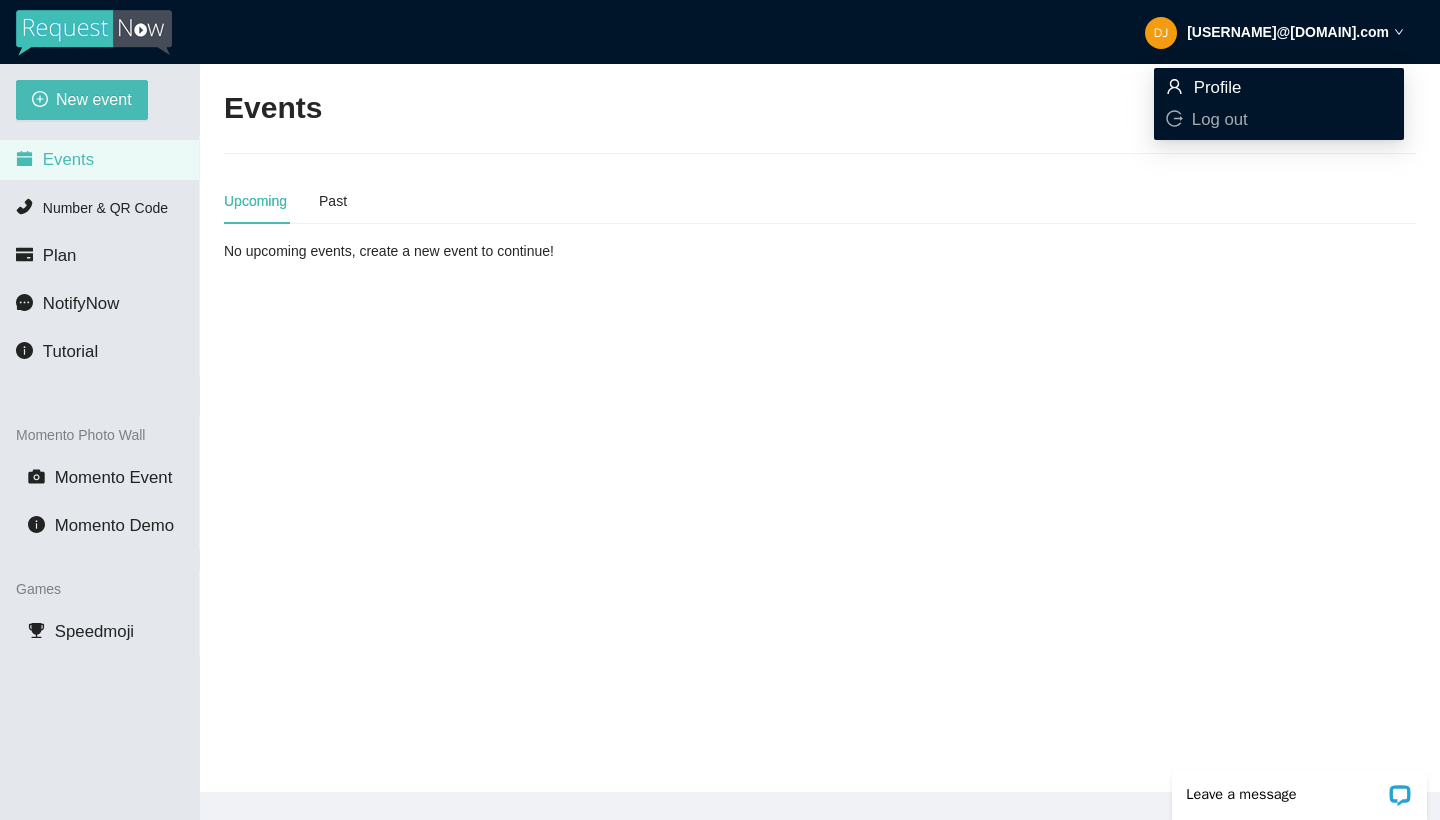 click on "Profile" at bounding box center [1218, 87] 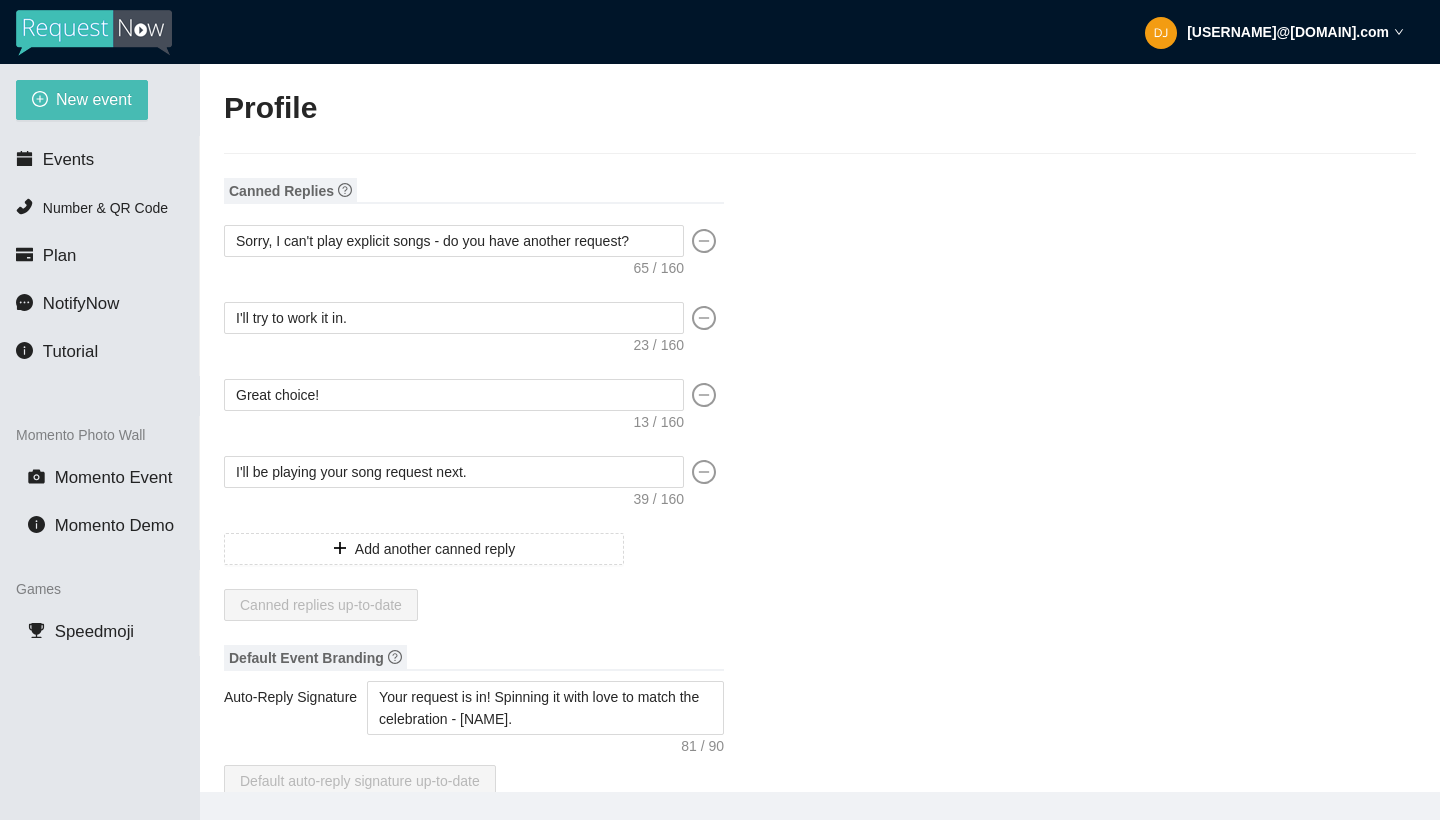 type on "https://virtualdj.com/ask/DJ_Spinz" 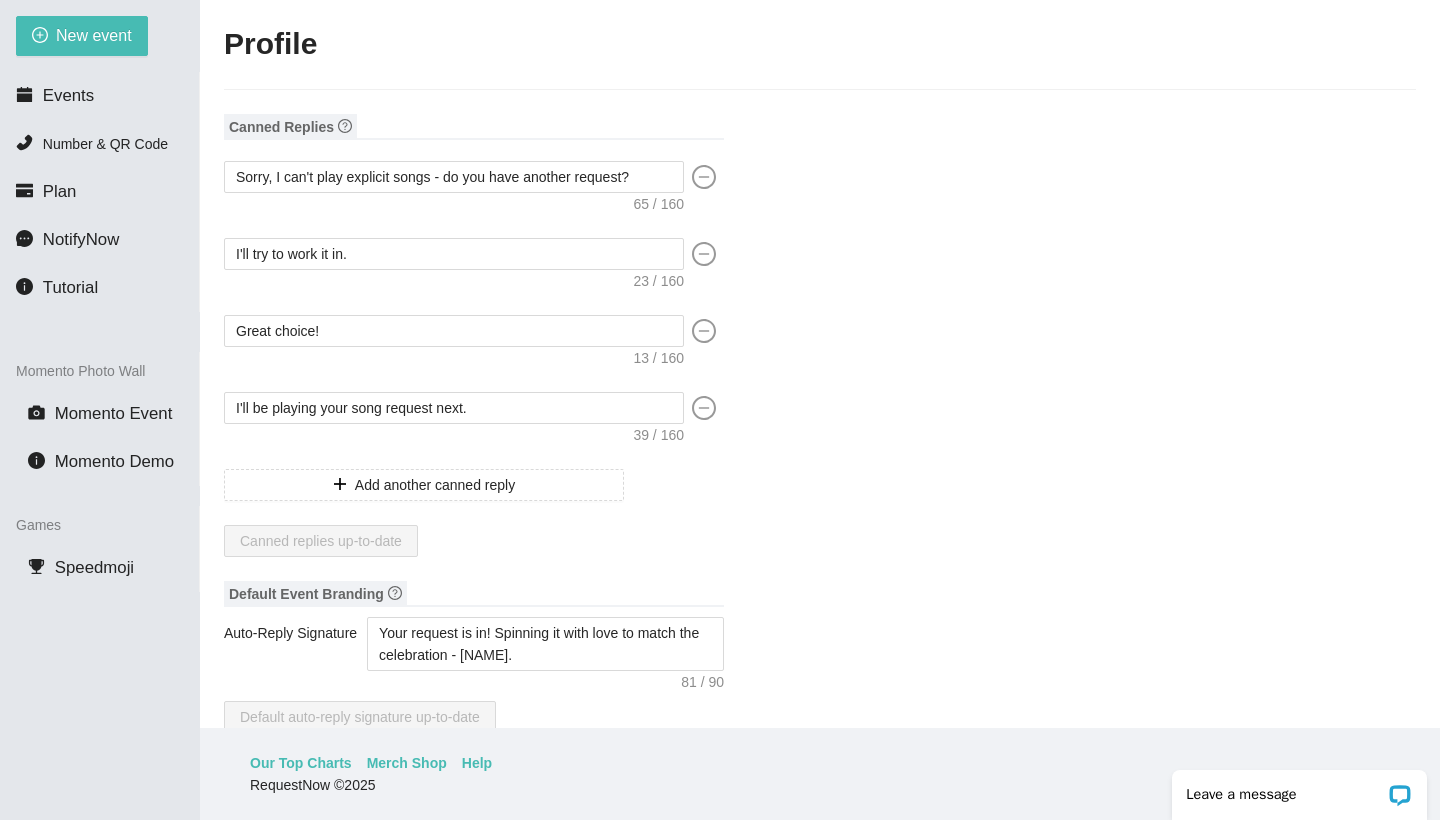 scroll, scrollTop: 64, scrollLeft: 0, axis: vertical 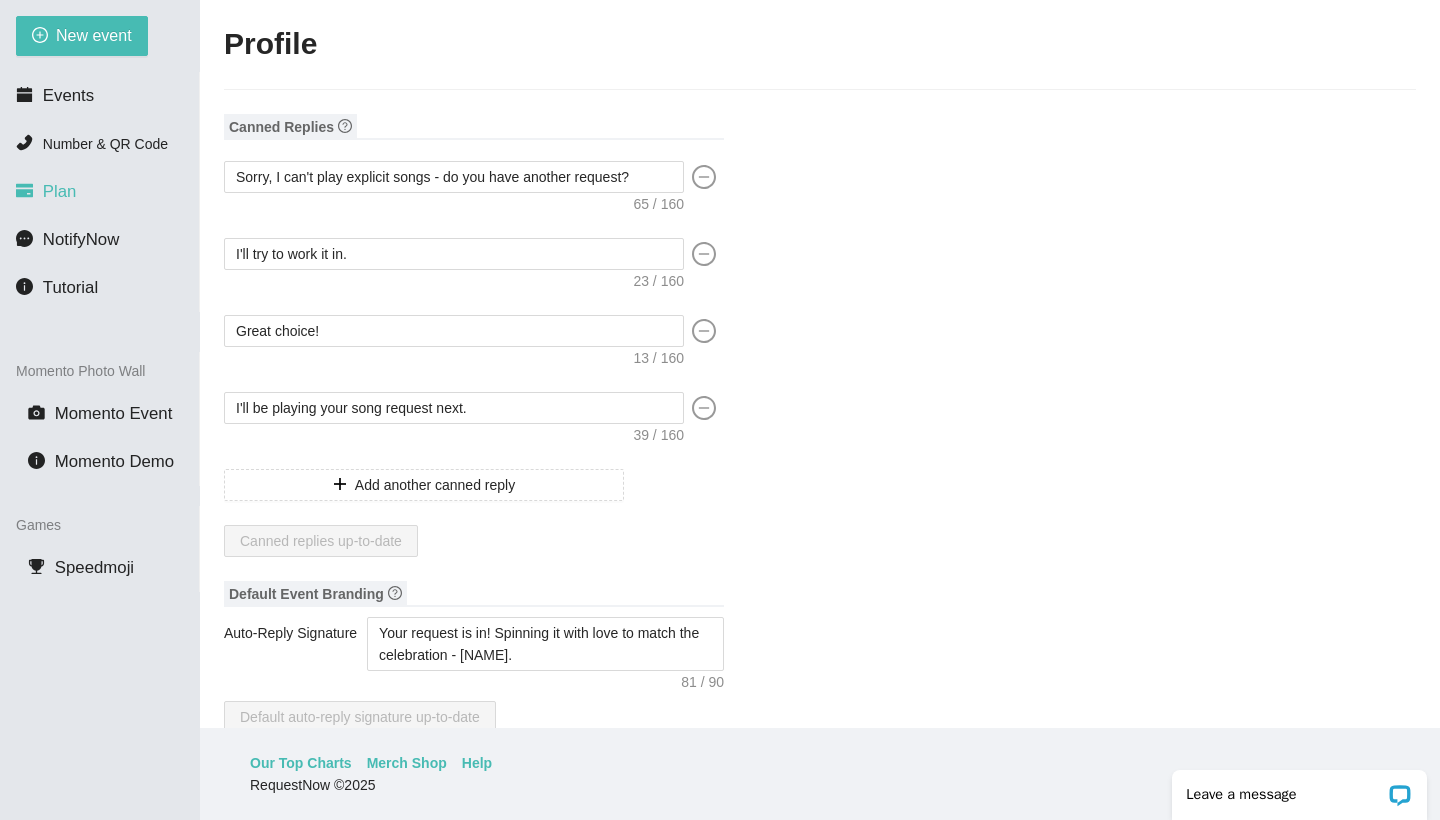 click on "Plan" at bounding box center [60, 191] 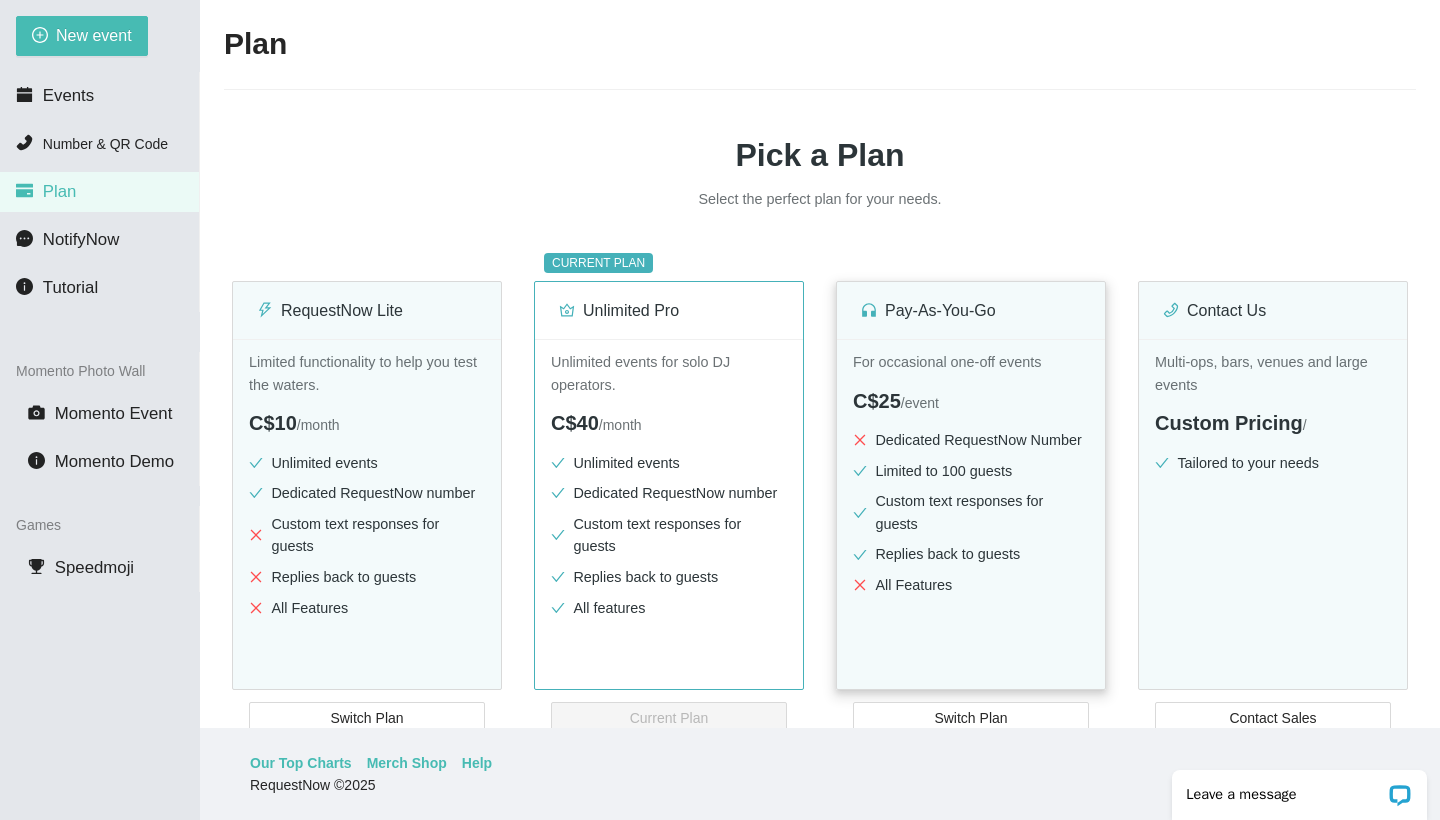 scroll, scrollTop: 0, scrollLeft: 0, axis: both 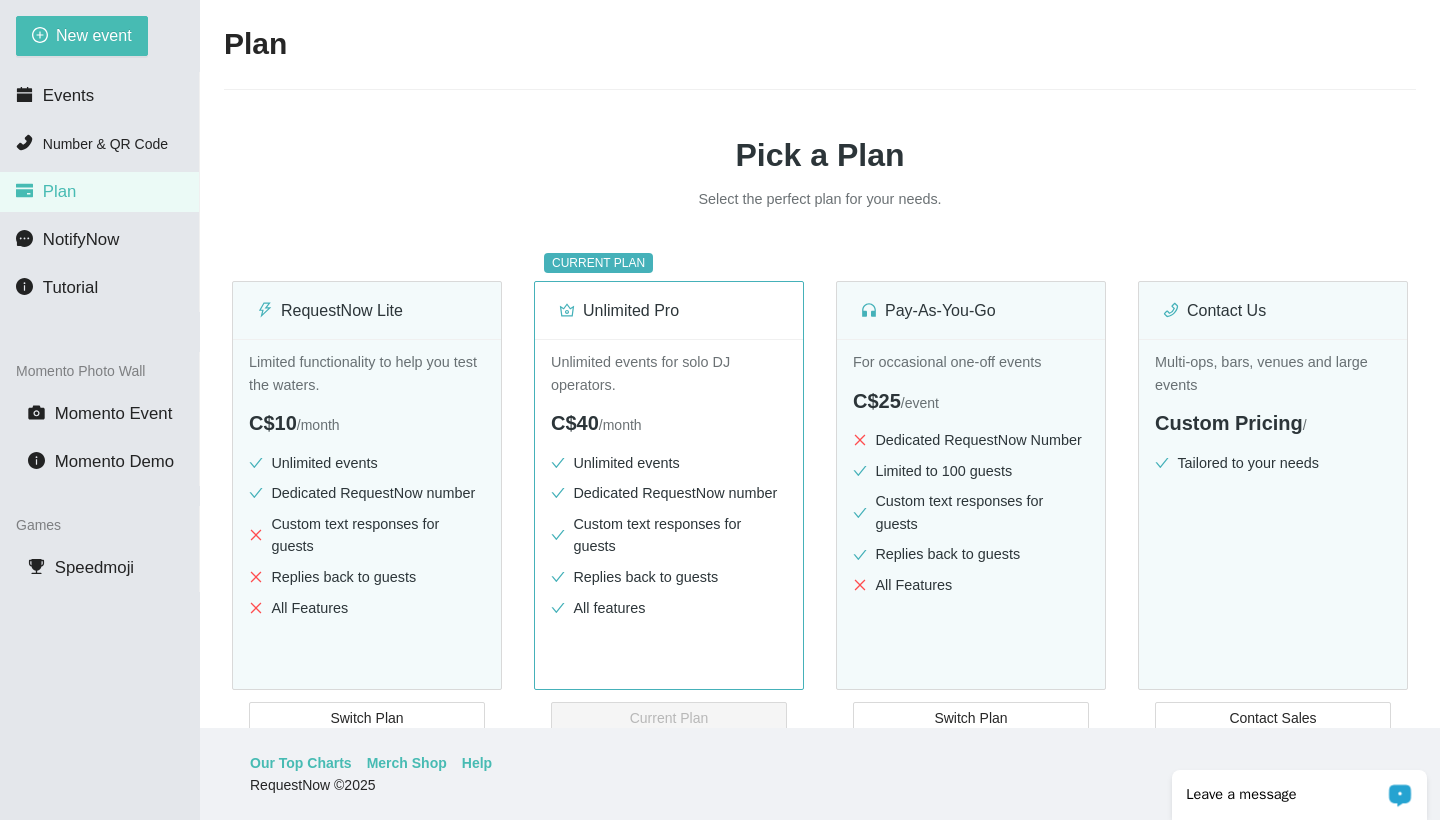 click on "Leave a message" at bounding box center (1299, 795) 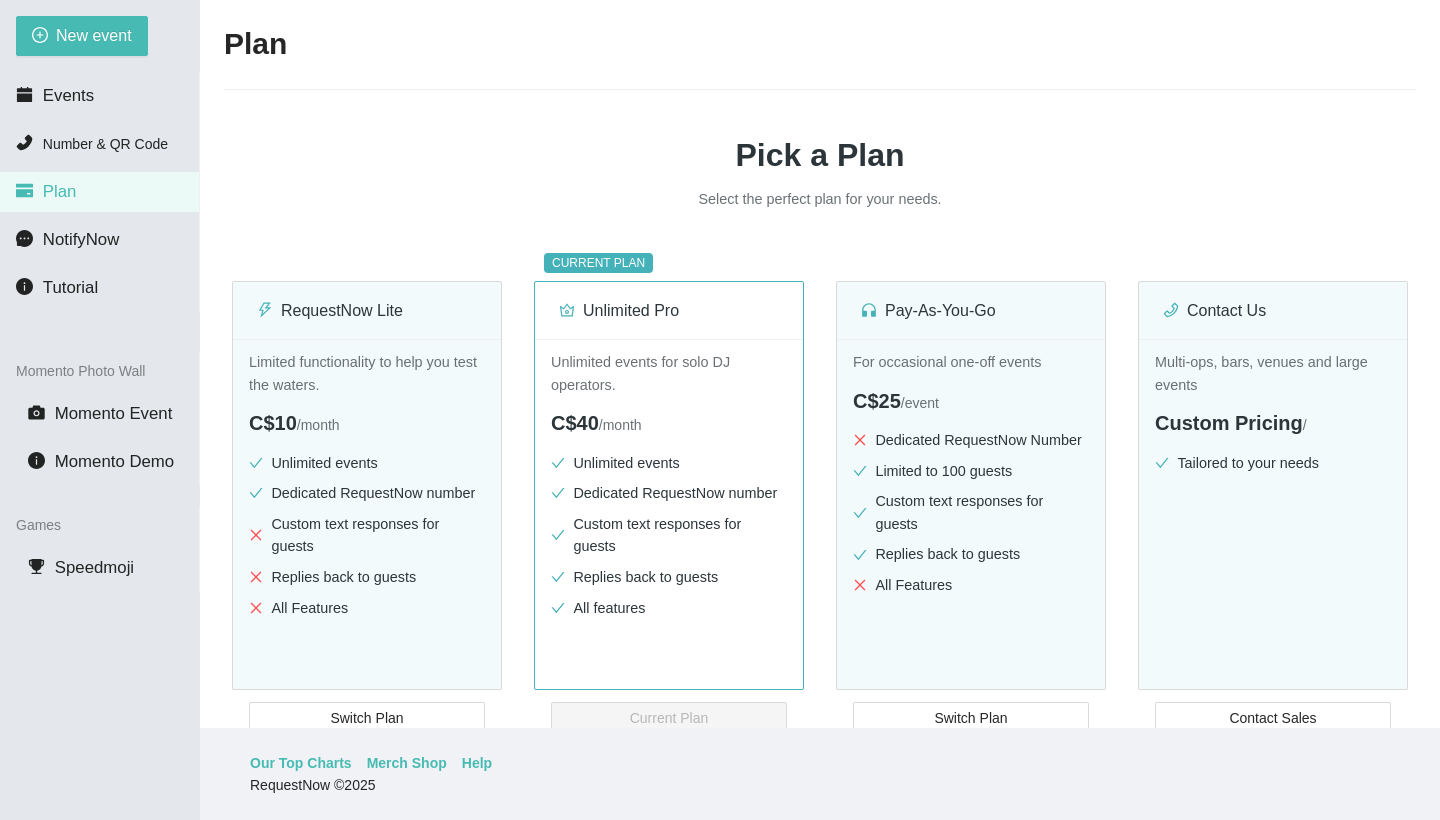 click on "Our Top Charts Merch Shop Help RequestNow © 2025" at bounding box center (820, 774) 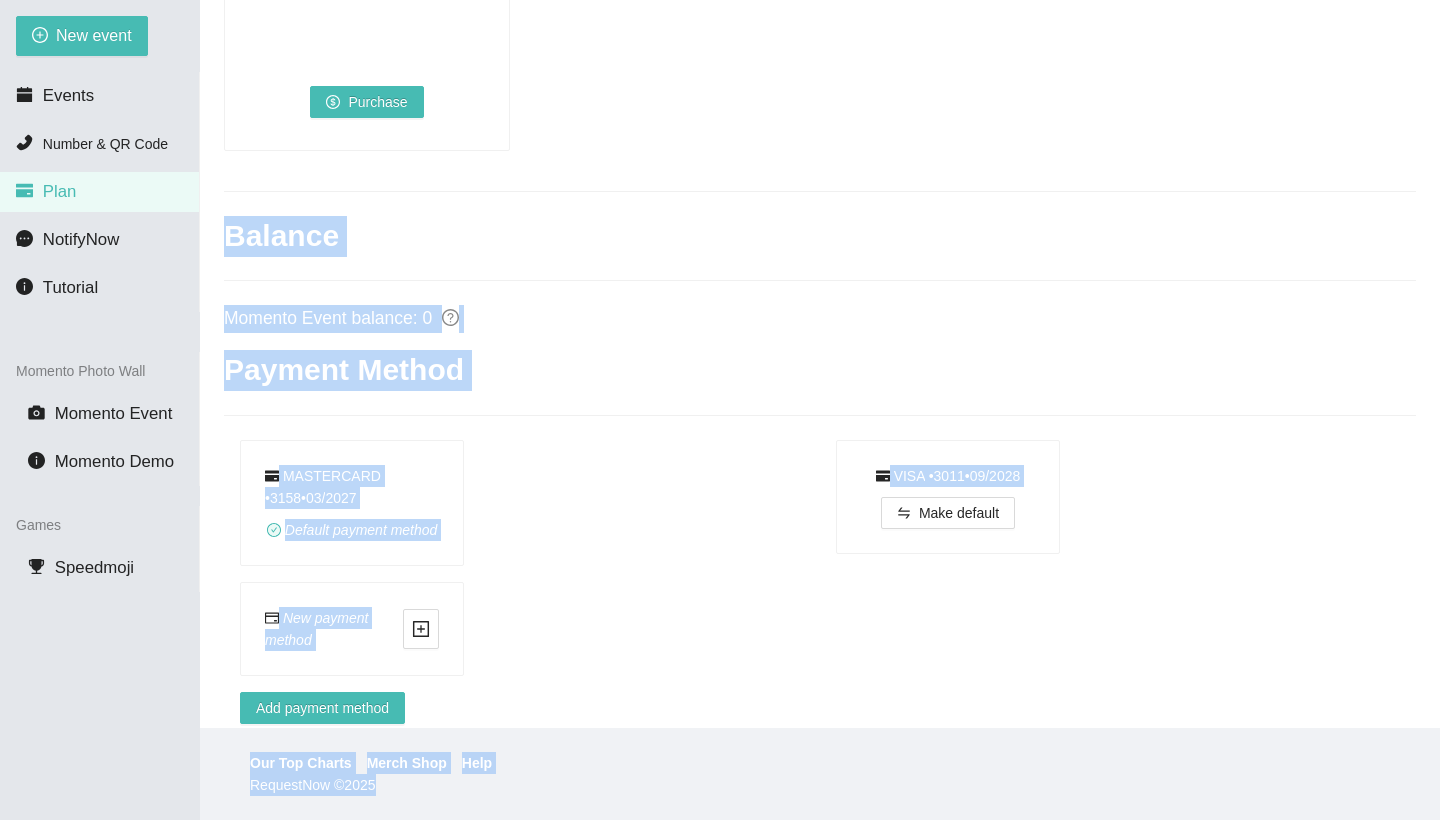 scroll, scrollTop: 1393, scrollLeft: 0, axis: vertical 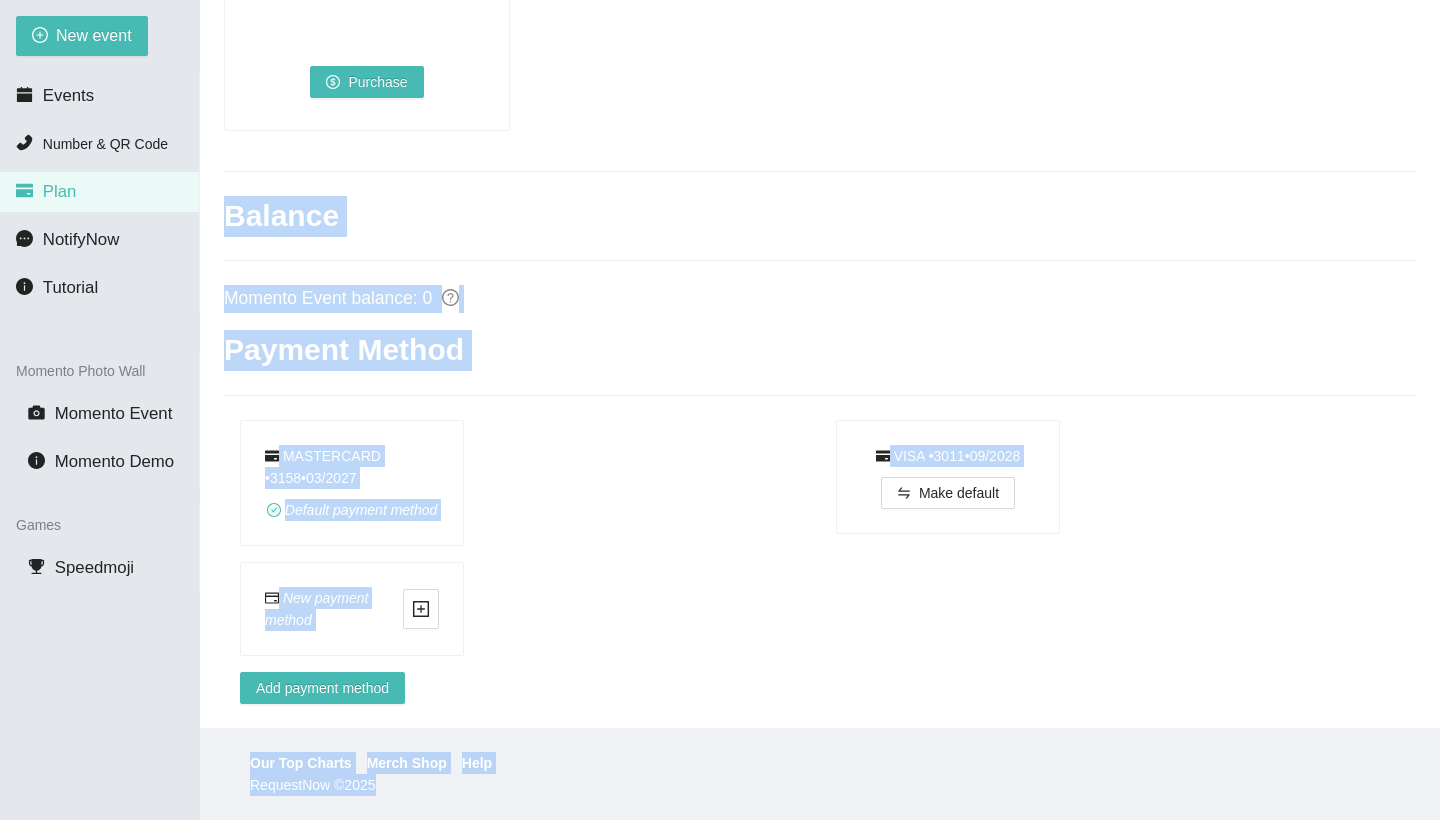 drag, startPoint x: 824, startPoint y: 683, endPoint x: 846, endPoint y: 819, distance: 137.76791 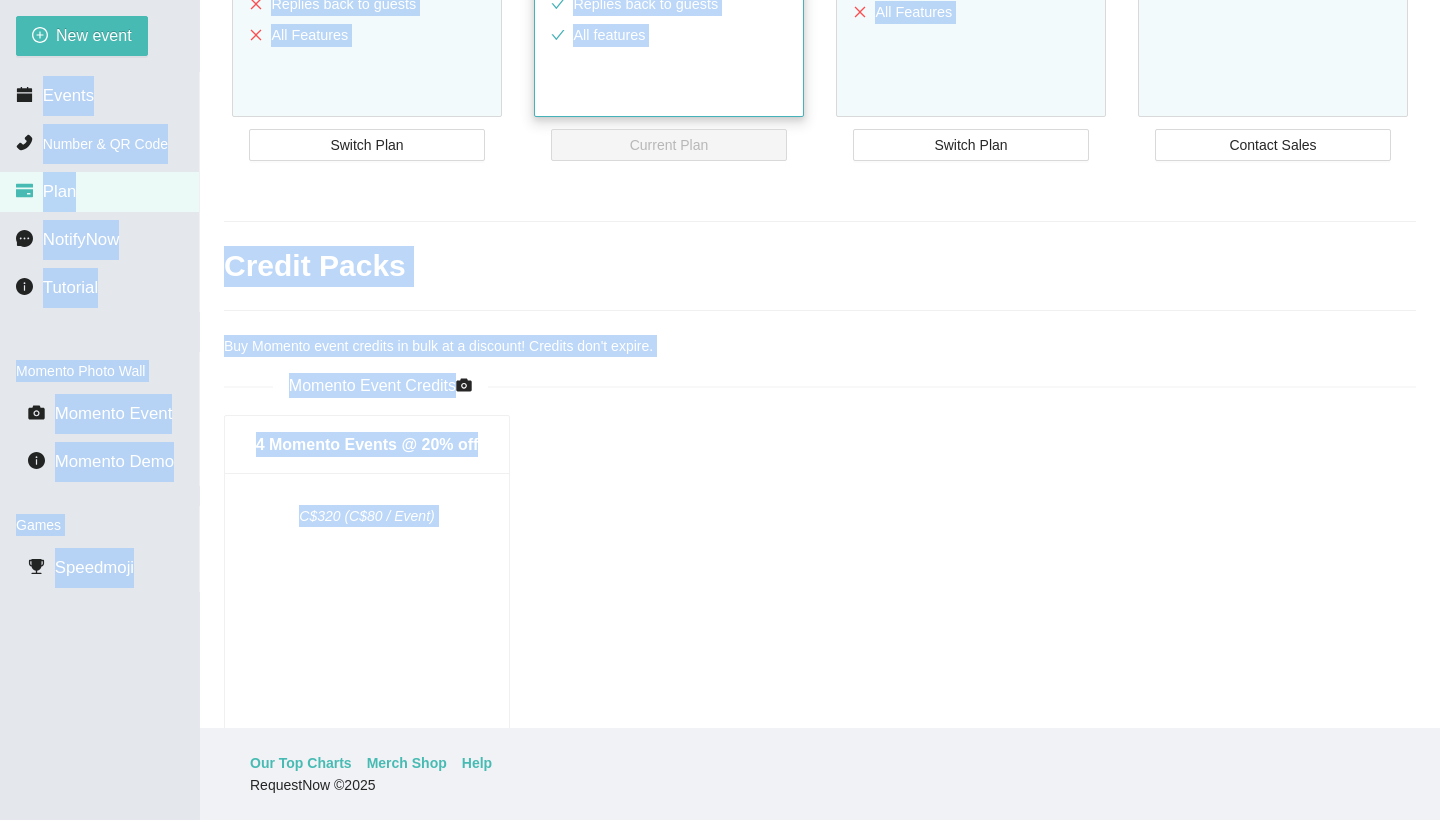 scroll, scrollTop: 573, scrollLeft: 0, axis: vertical 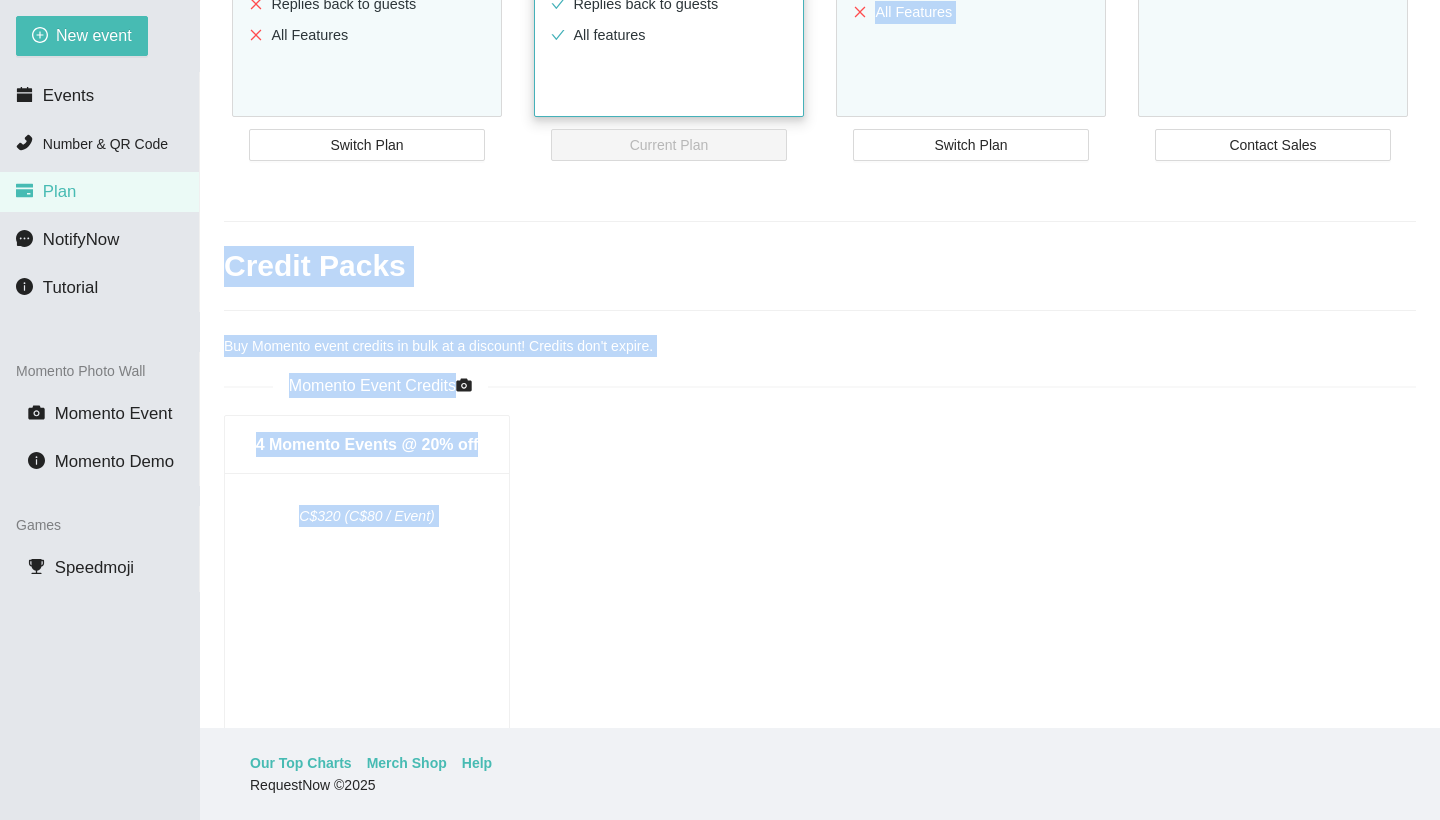 drag, startPoint x: 710, startPoint y: 589, endPoint x: 634, endPoint y: 51, distance: 543.3415 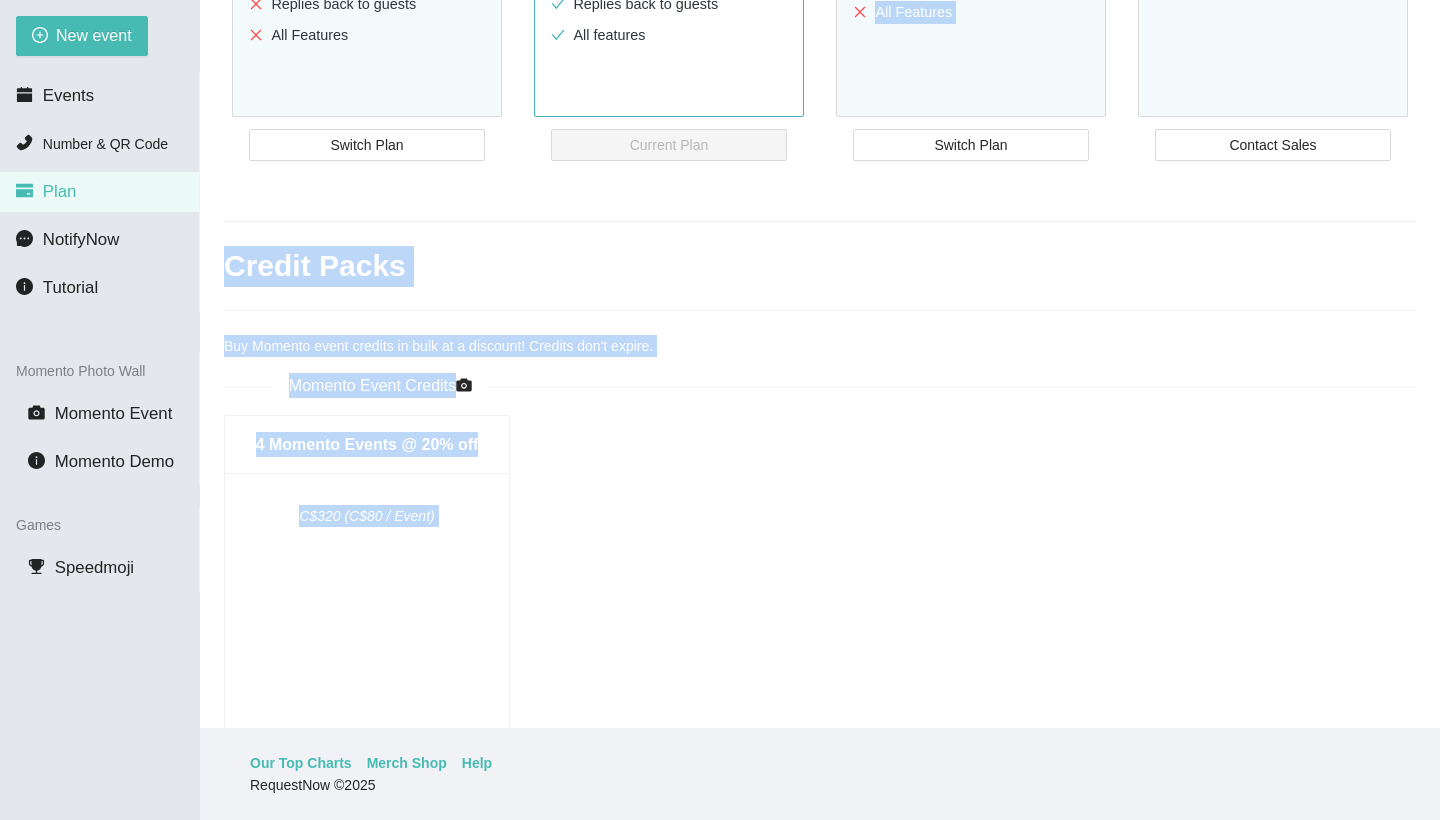 click on "4 Momento Events @ 20% off C$320 (C$80 / Event) Purchase" at bounding box center [820, 676] 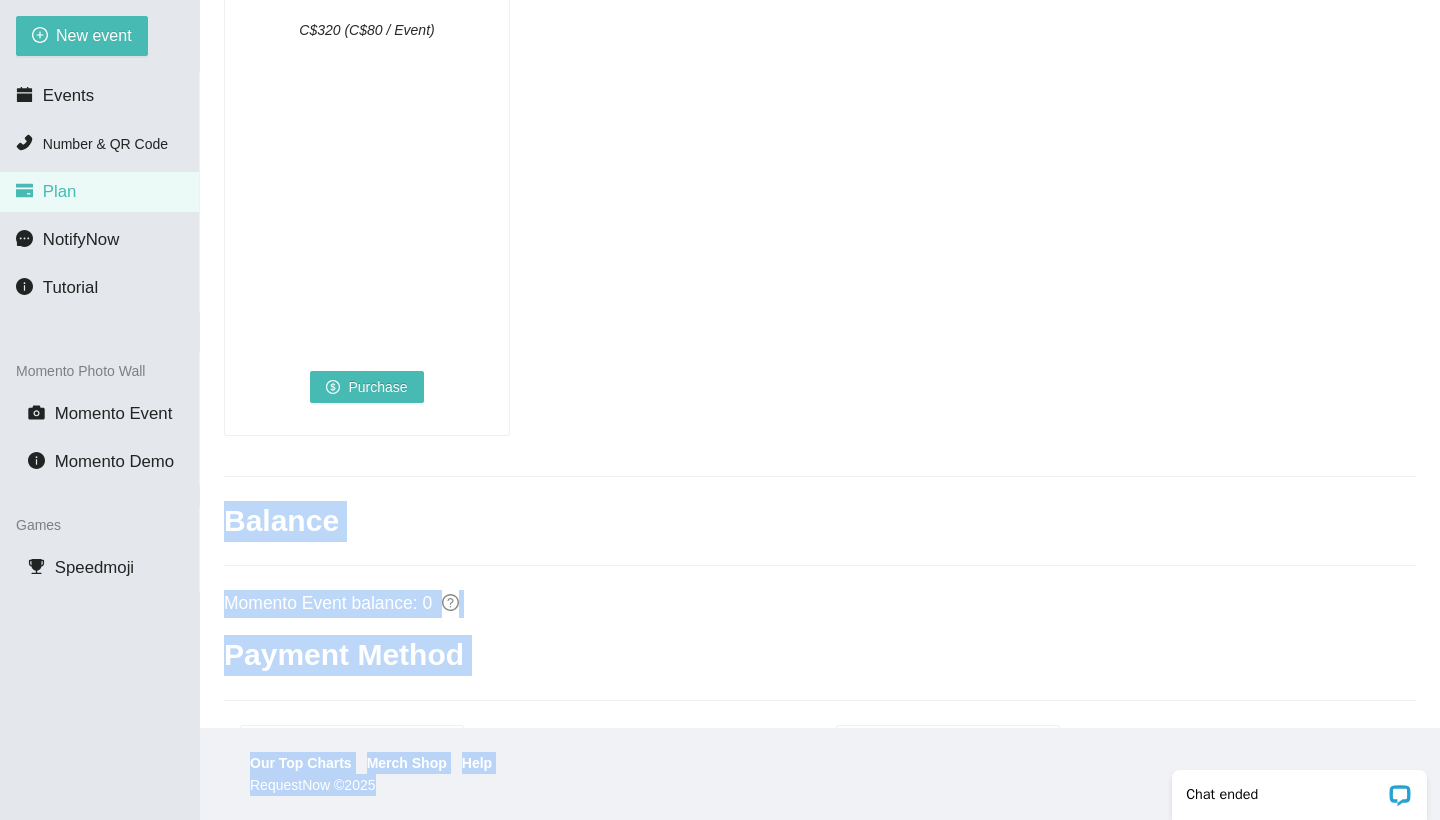 scroll, scrollTop: 1393, scrollLeft: 0, axis: vertical 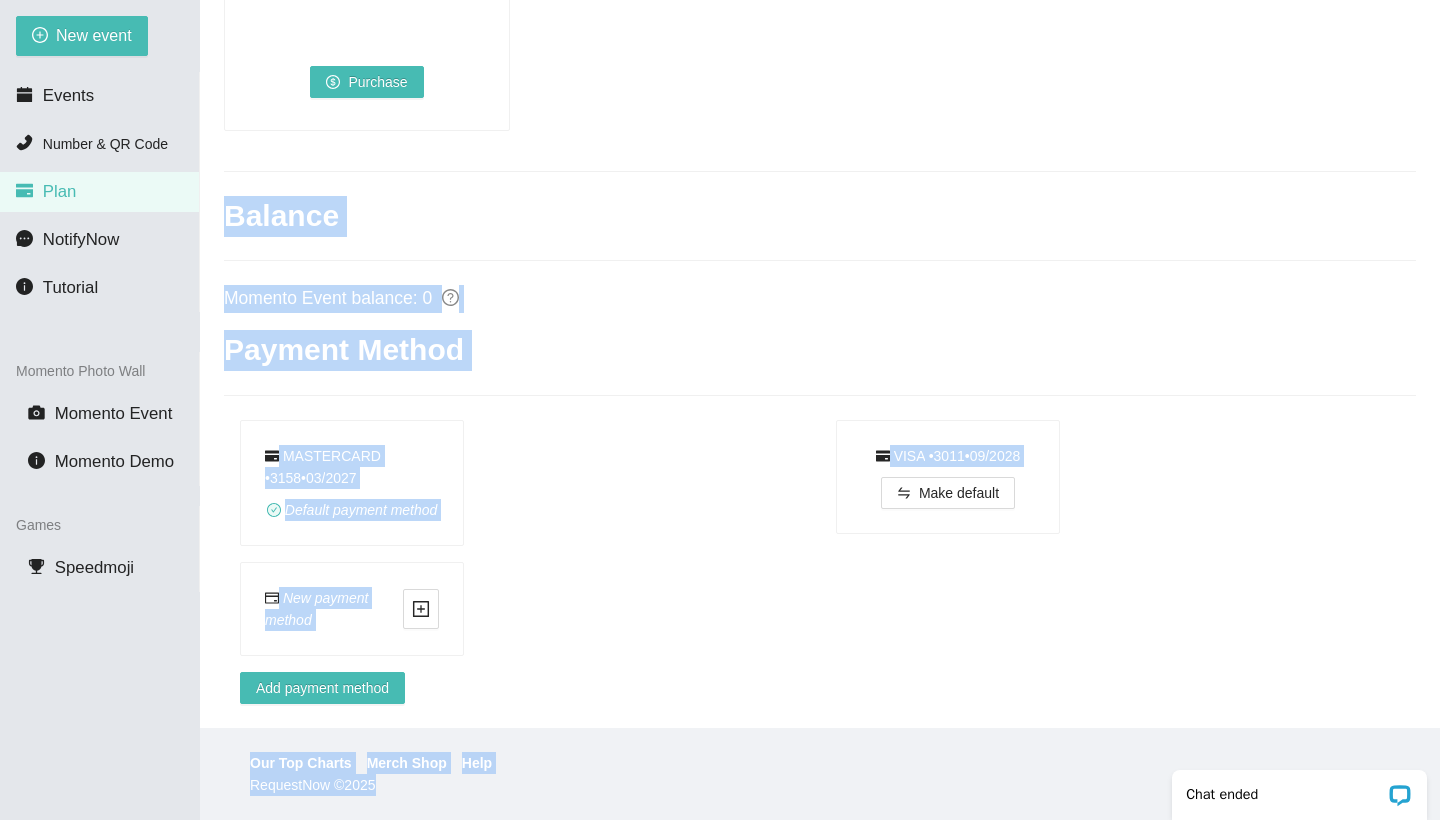 drag, startPoint x: 596, startPoint y: 565, endPoint x: 614, endPoint y: 802, distance: 237.68256 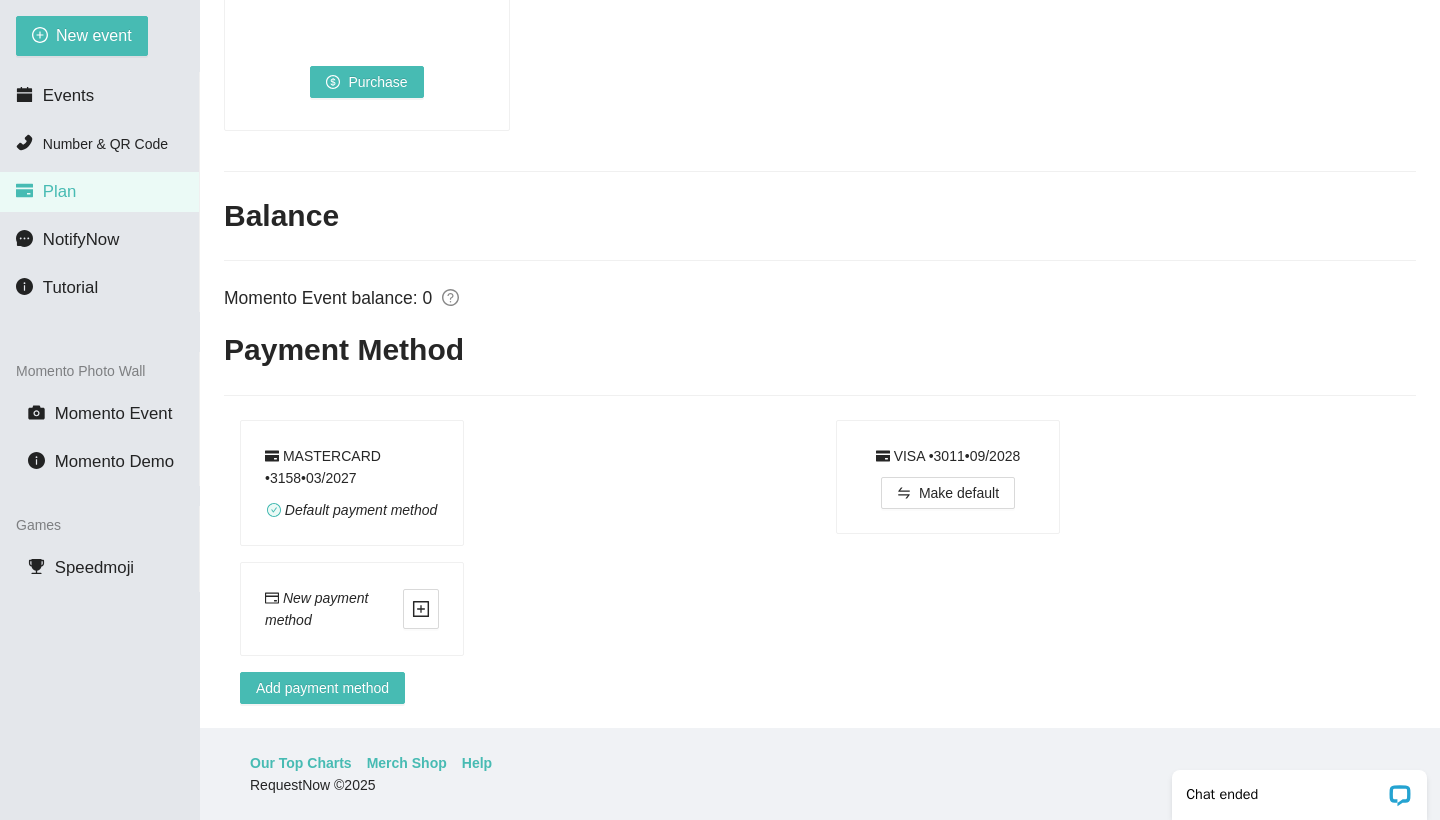 click on "MASTERCARD    •  [CARD_NUMBER]  •  0 3 / 2027 Default payment method" at bounding box center [530, 483] 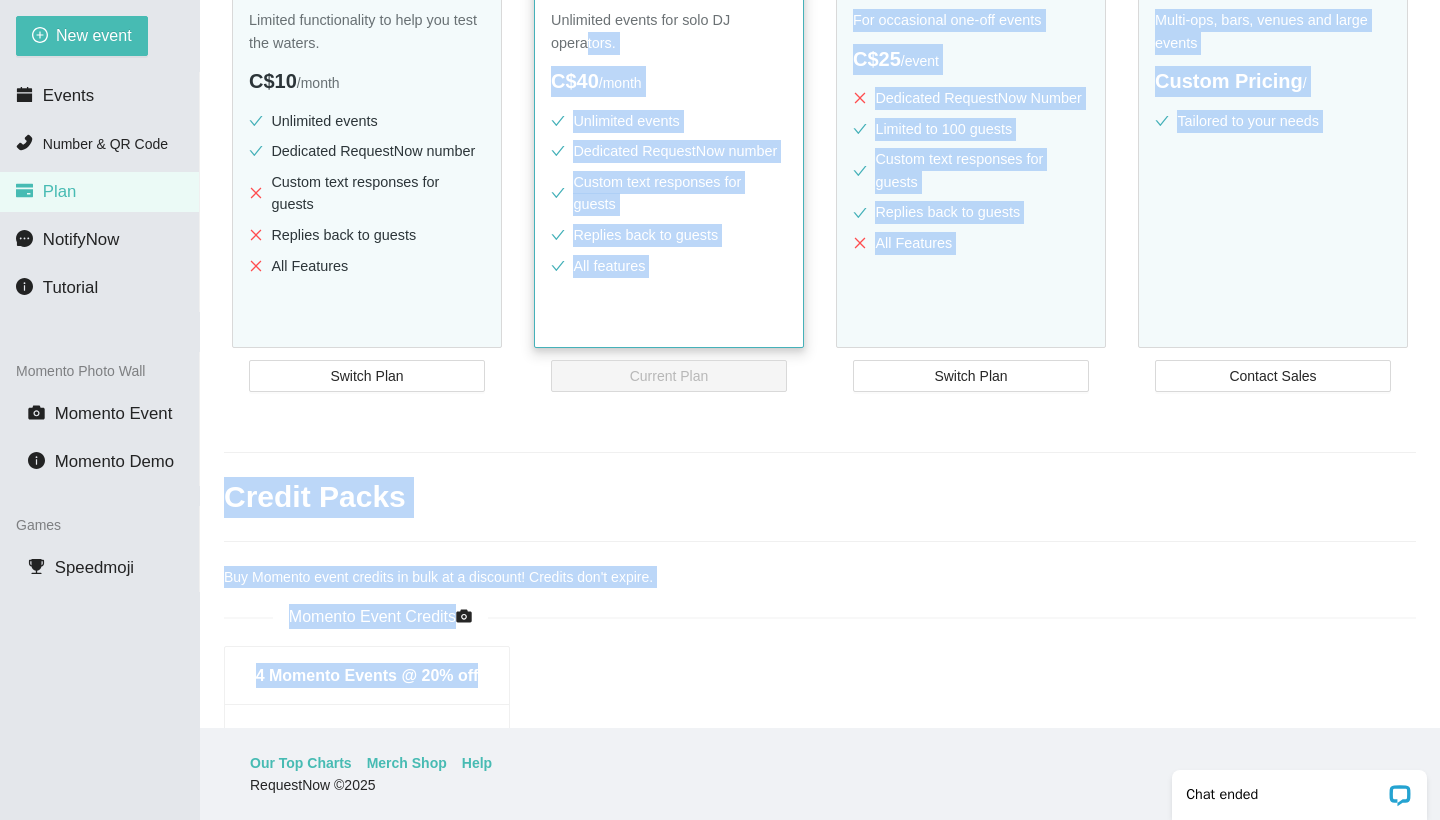 scroll, scrollTop: 322, scrollLeft: 0, axis: vertical 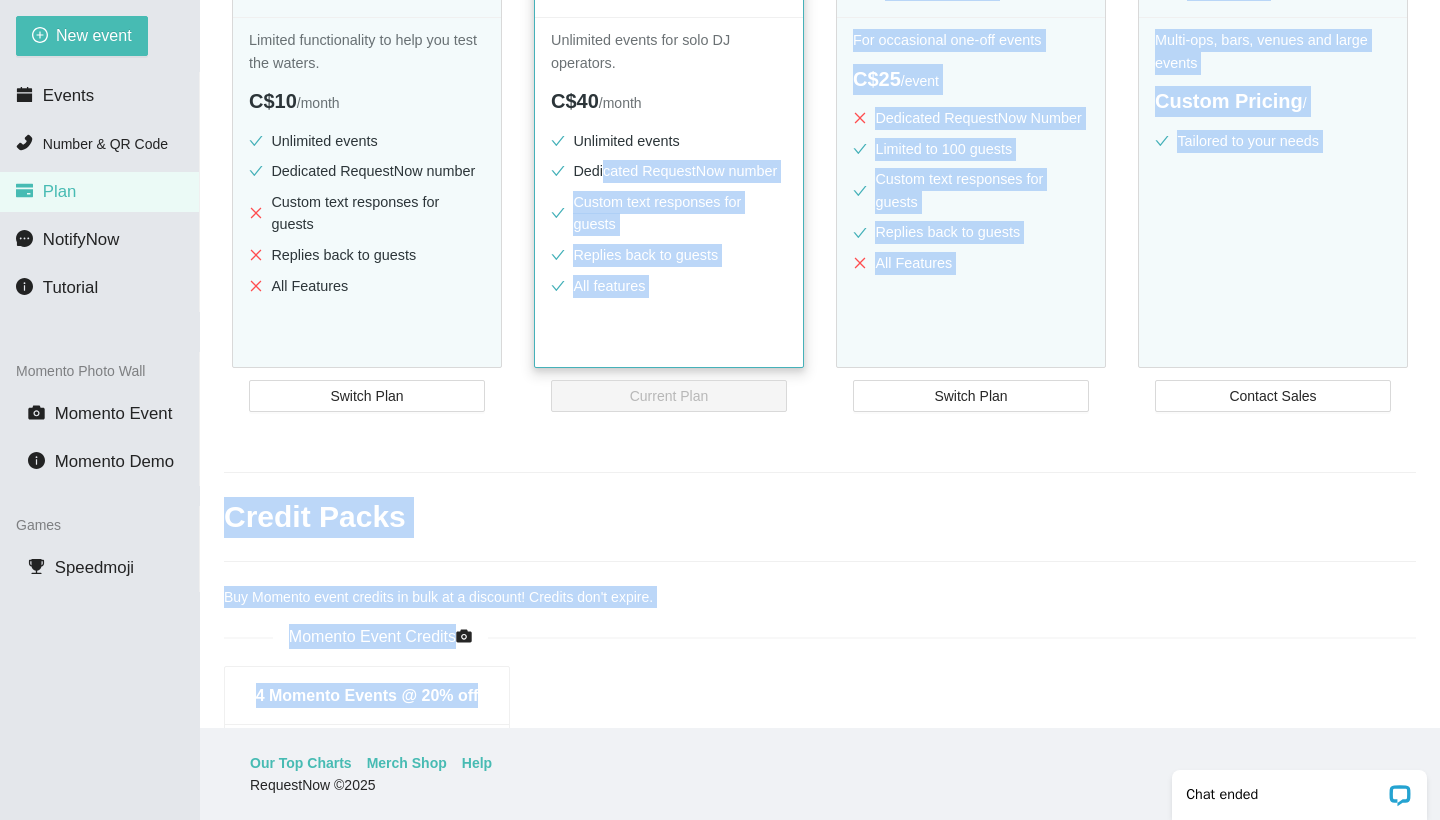 drag, startPoint x: 585, startPoint y: 341, endPoint x: 617, endPoint y: 219, distance: 126.12692 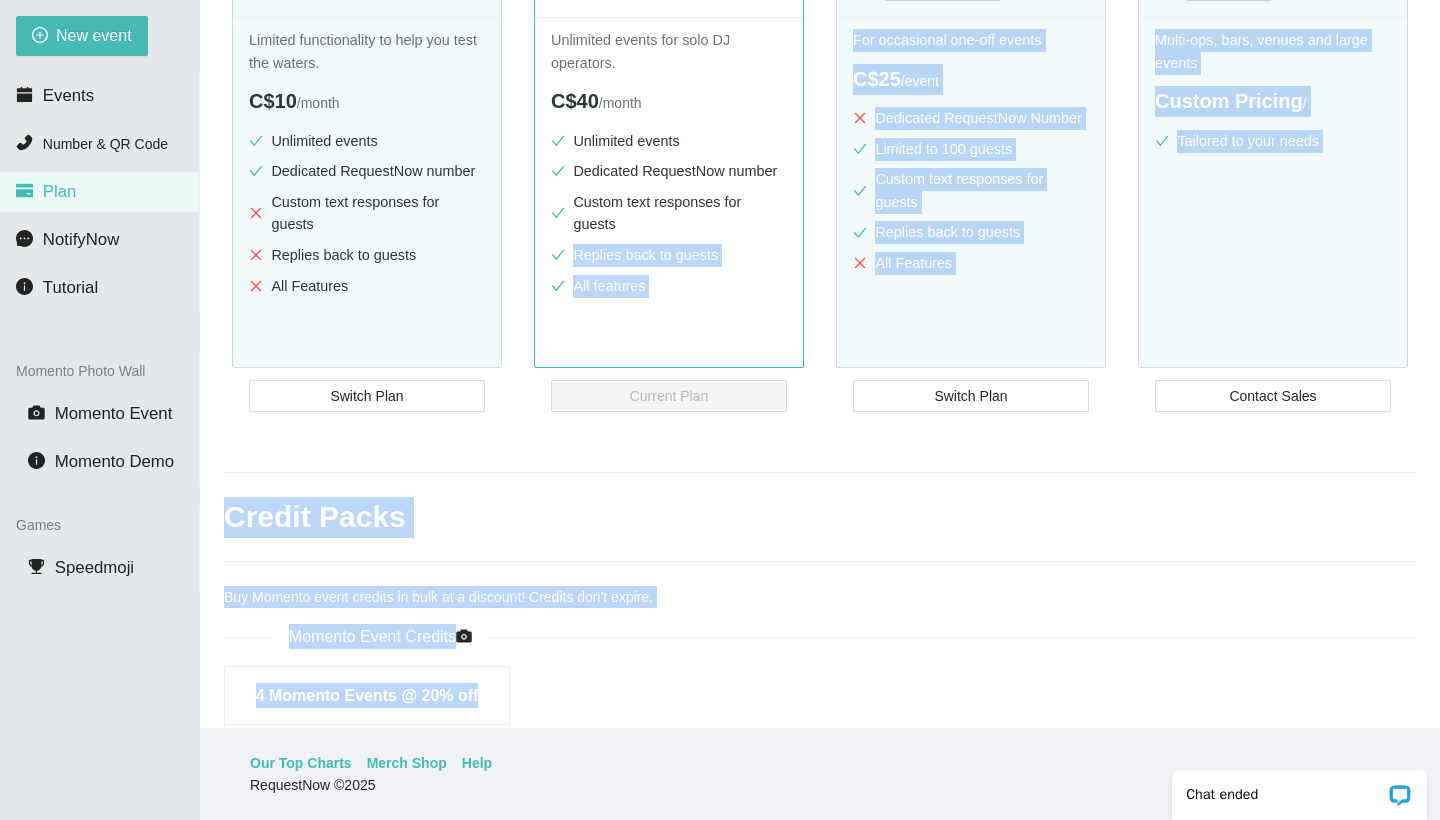 click on "Buy Momento event credits in bulk at a discount! Credits don't expire." at bounding box center [820, 597] 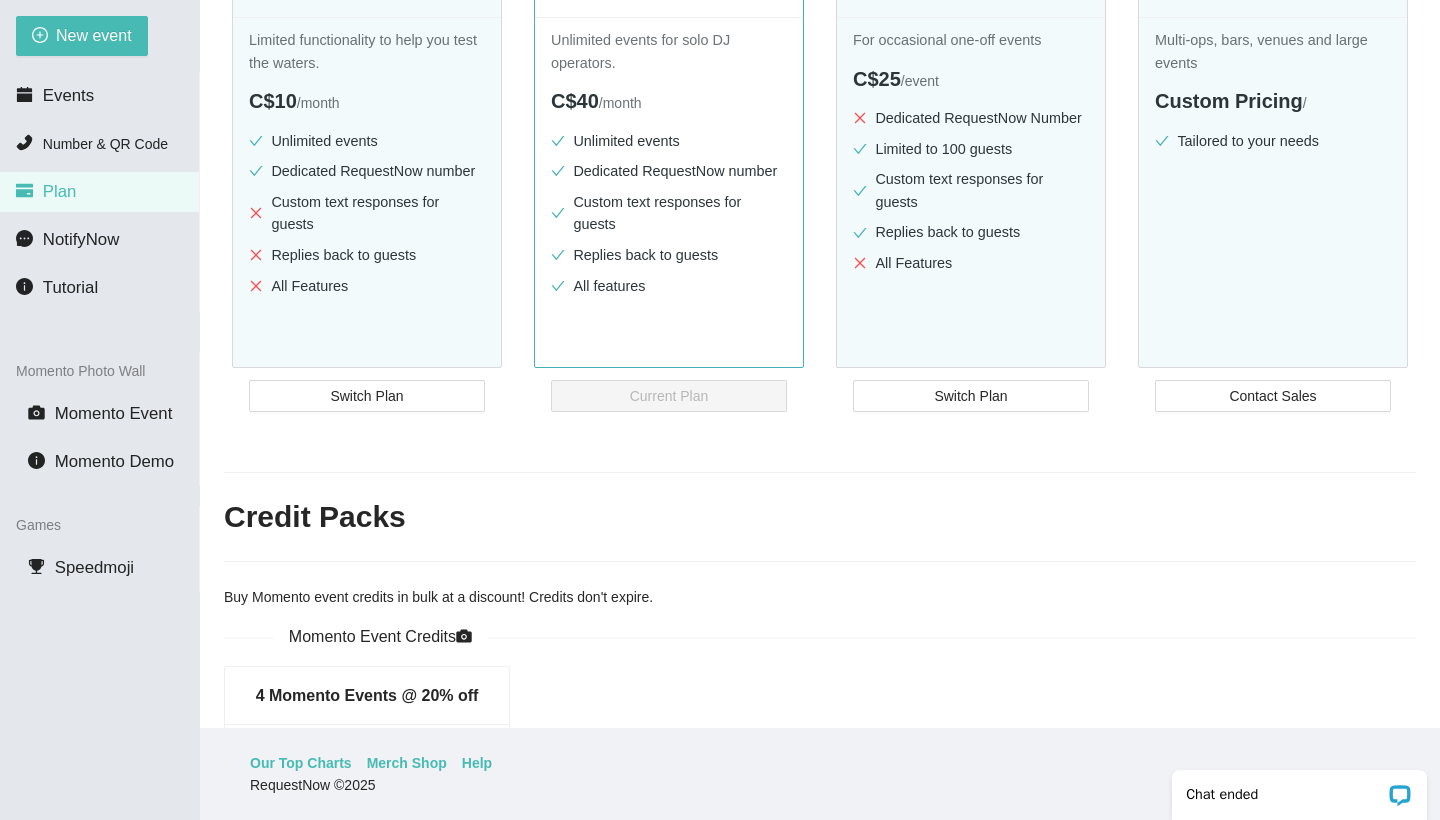 click on "Plan Pick a Plan Select the perfect plan for your needs. RequestNow Lite Limited functionality to help you test the waters. C$10 / month Unlimited events Dedicated RequestNow number Custom text responses for guests Replies back to guests All Features Switch Plan CURRENT PLAN Unlimited Pro Unlimited events for solo DJ operators. C$40 / month Unlimited events Dedicated RequestNow number Custom text responses for guests Replies back to guests All features Current Plan Pay-As-You-Go For occasional one-off events C$25 / event Dedicated RequestNow Number Limited to 100 guests Custom text responses for guests Replies back to guests All Features Switch Plan Contact Us Multi-ops, bars, venues and large events Custom Pricing / Tailored to your needs Contact Sales" at bounding box center (820, 87) 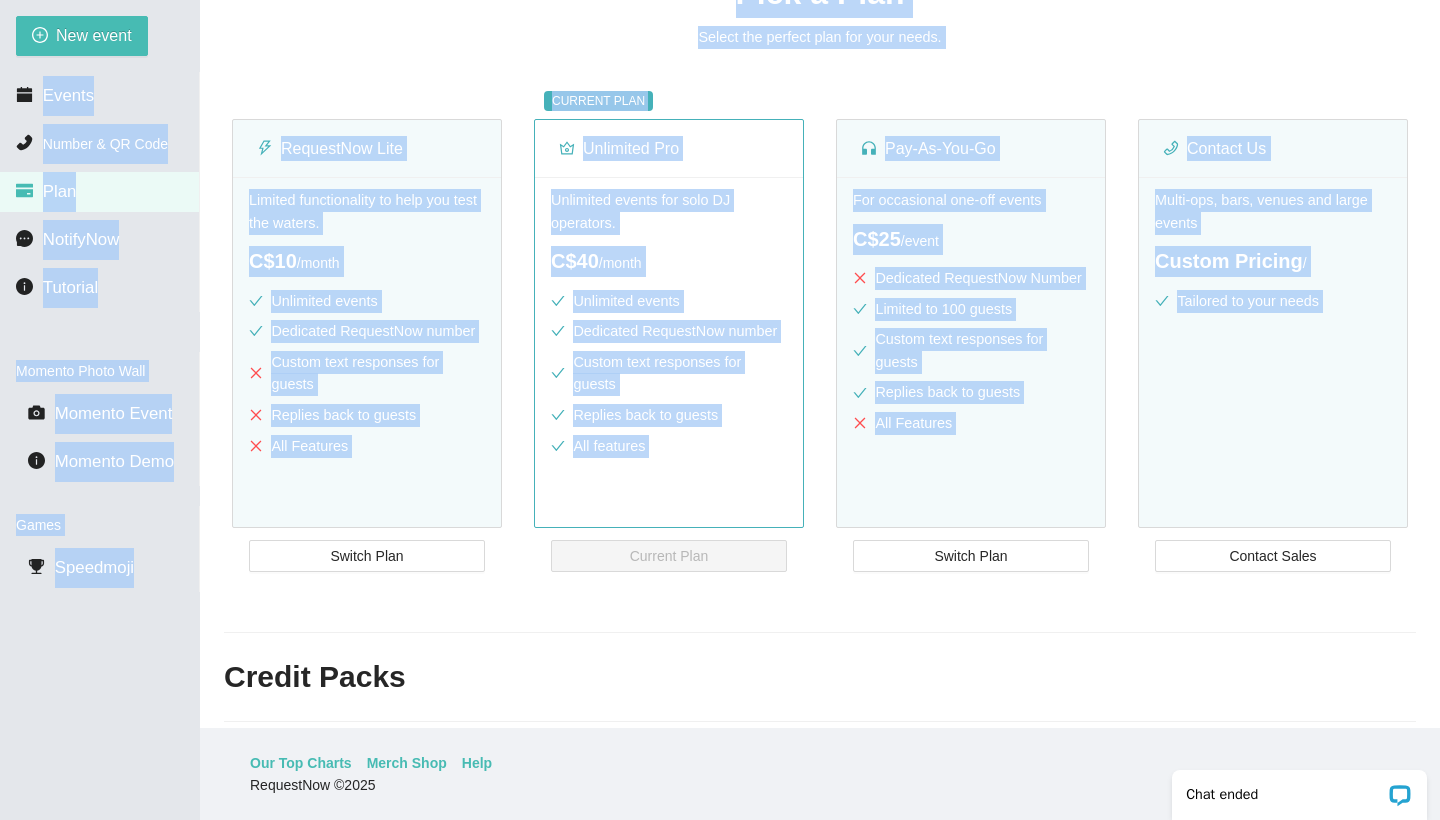 scroll, scrollTop: 0, scrollLeft: 0, axis: both 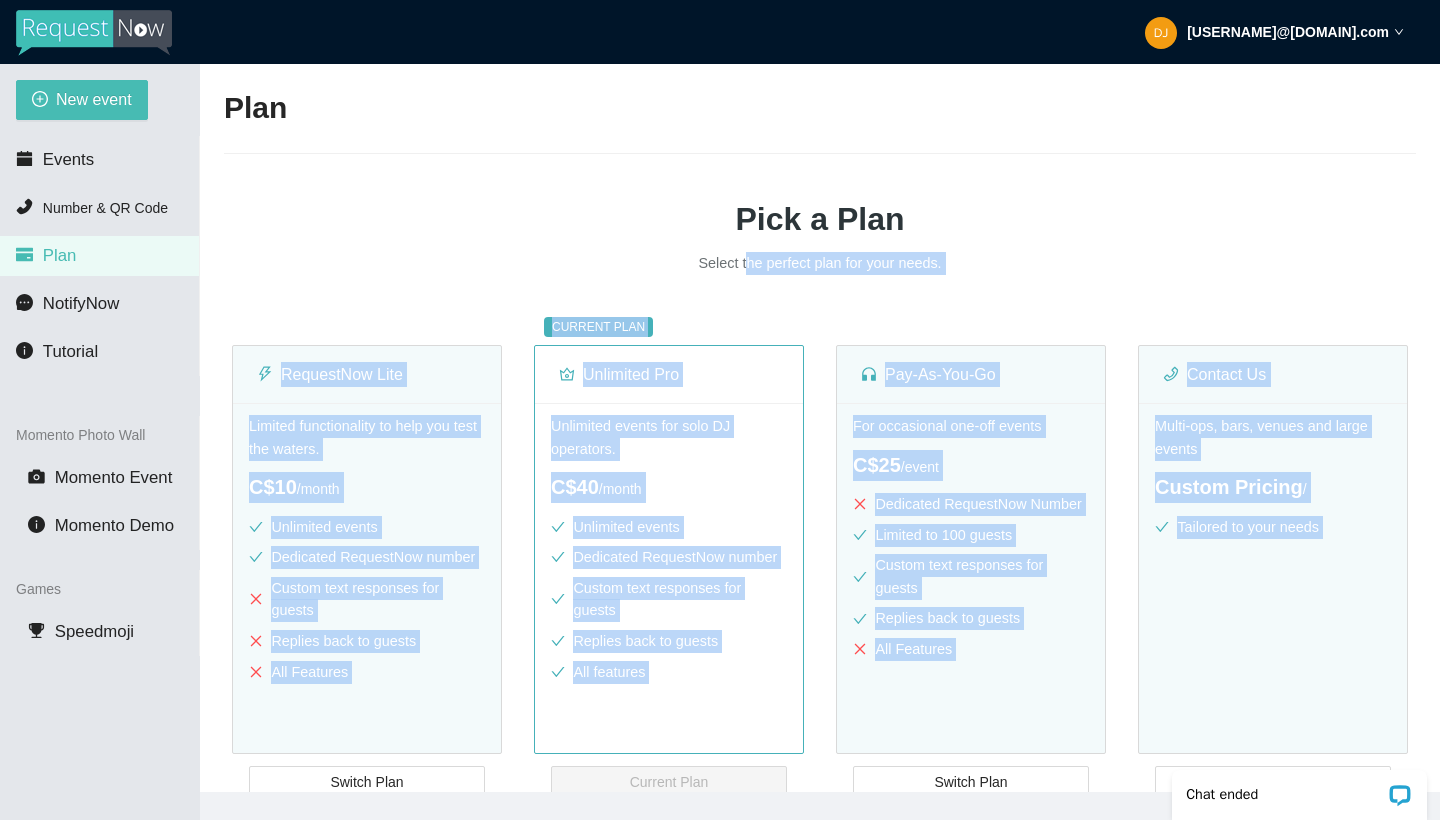 drag, startPoint x: 727, startPoint y: 420, endPoint x: 750, endPoint y: 291, distance: 131.03435 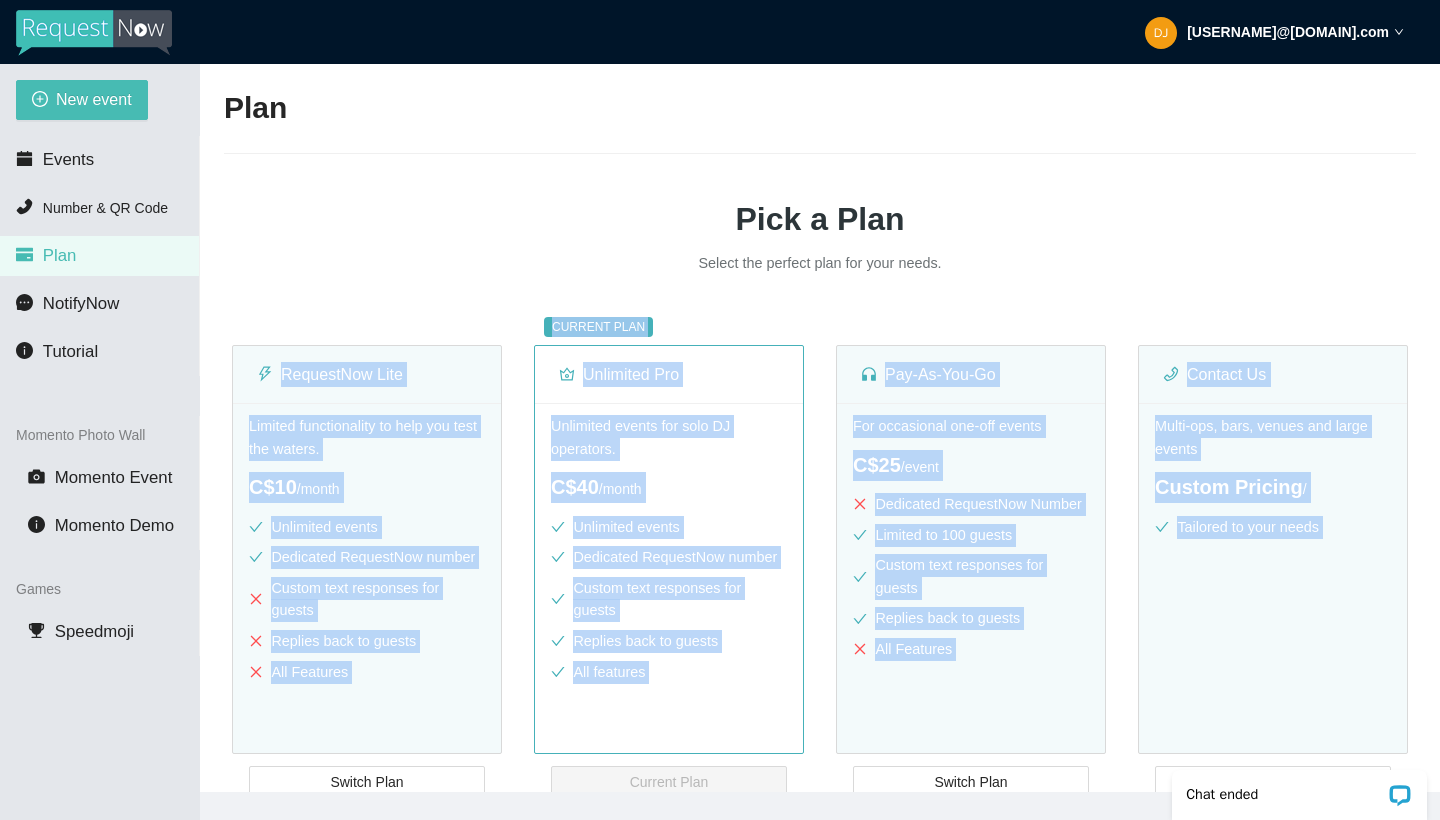 click on "Pick a Plan Select the perfect plan for your needs. RequestNow Lite Limited functionality to help you test the waters. C$10 / month Unlimited events Dedicated RequestNow number Custom text responses for guests Replies back to guests All Features Switch Plan CURRENT PLAN Unlimited Pro Unlimited events for solo DJ operators. C$40 / month Unlimited events Dedicated RequestNow number Custom text responses for guests Replies back to guests All features Current Plan Pay-As-You-Go For occasional one-off events C$25 / event Dedicated RequestNow Number Limited to 100 guests Custom text responses for guests Replies back to guests All Features Switch Plan Contact Us Multi-ops, bars, venues and large events Custom Pricing / Tailored to your needs Contact Sales" at bounding box center [820, 478] 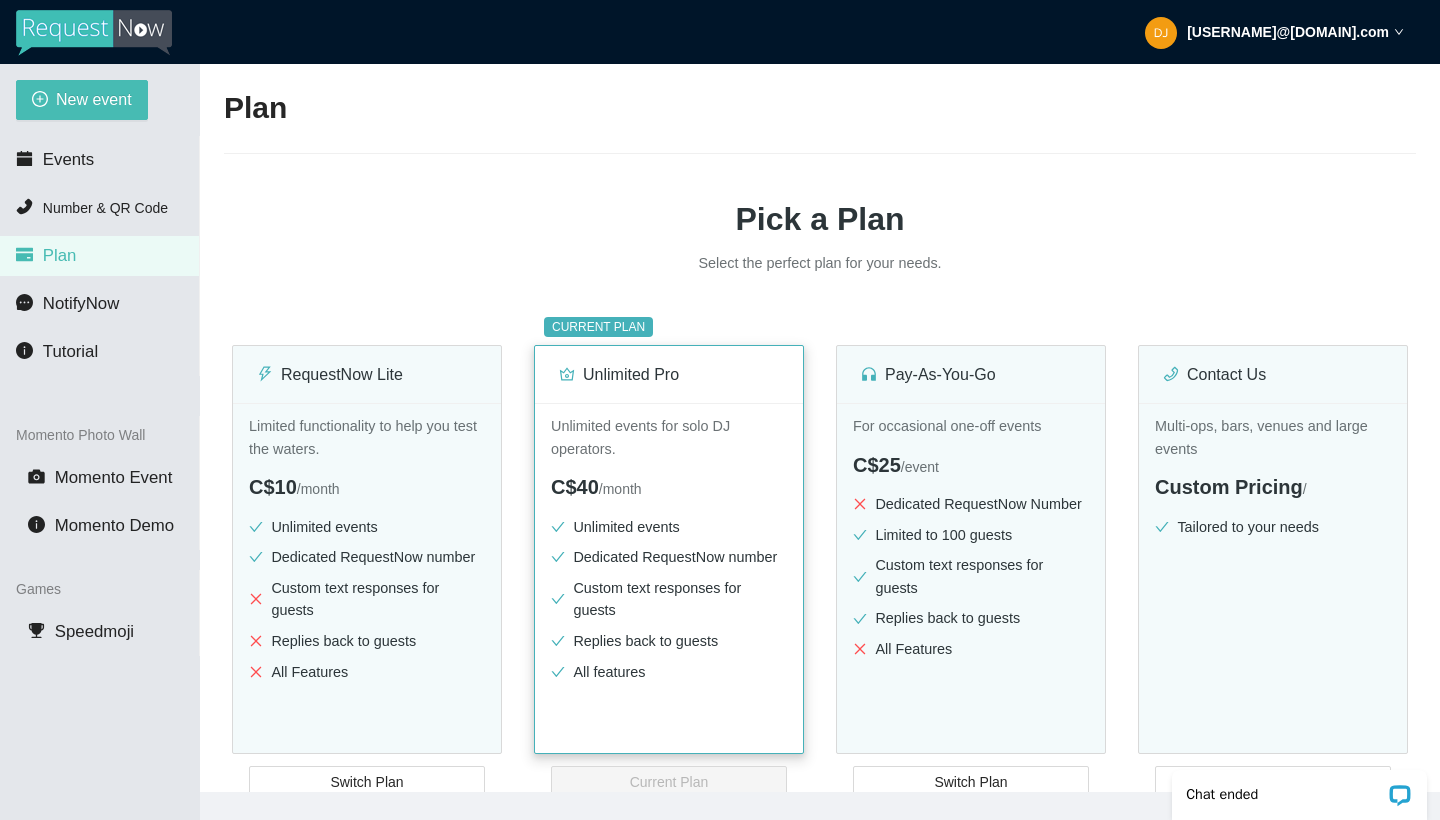 click on "Unlimited events Dedicated RequestNow number Custom text responses for guests Replies back to guests All features" at bounding box center [669, 604] 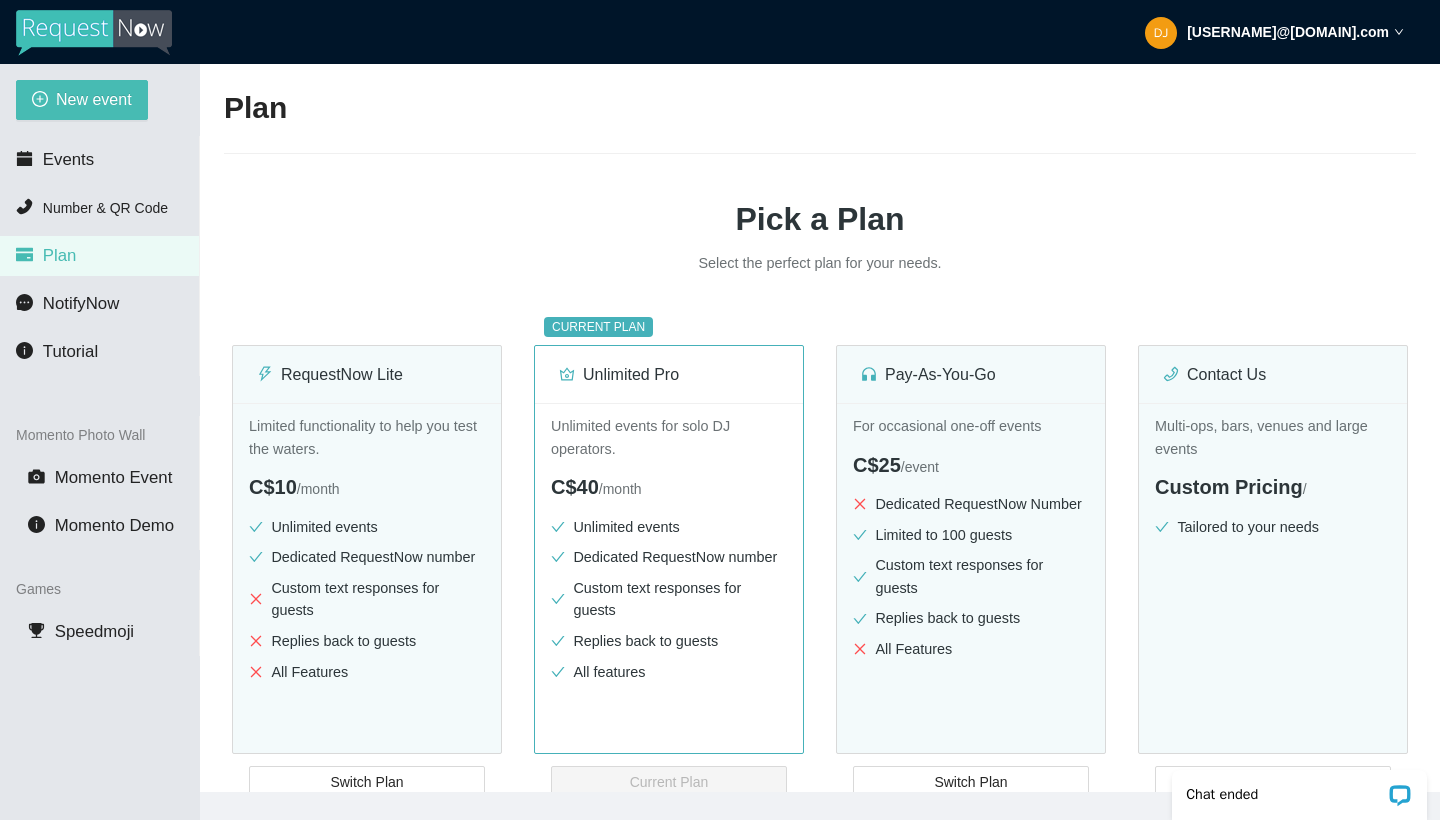 click at bounding box center [94, 33] 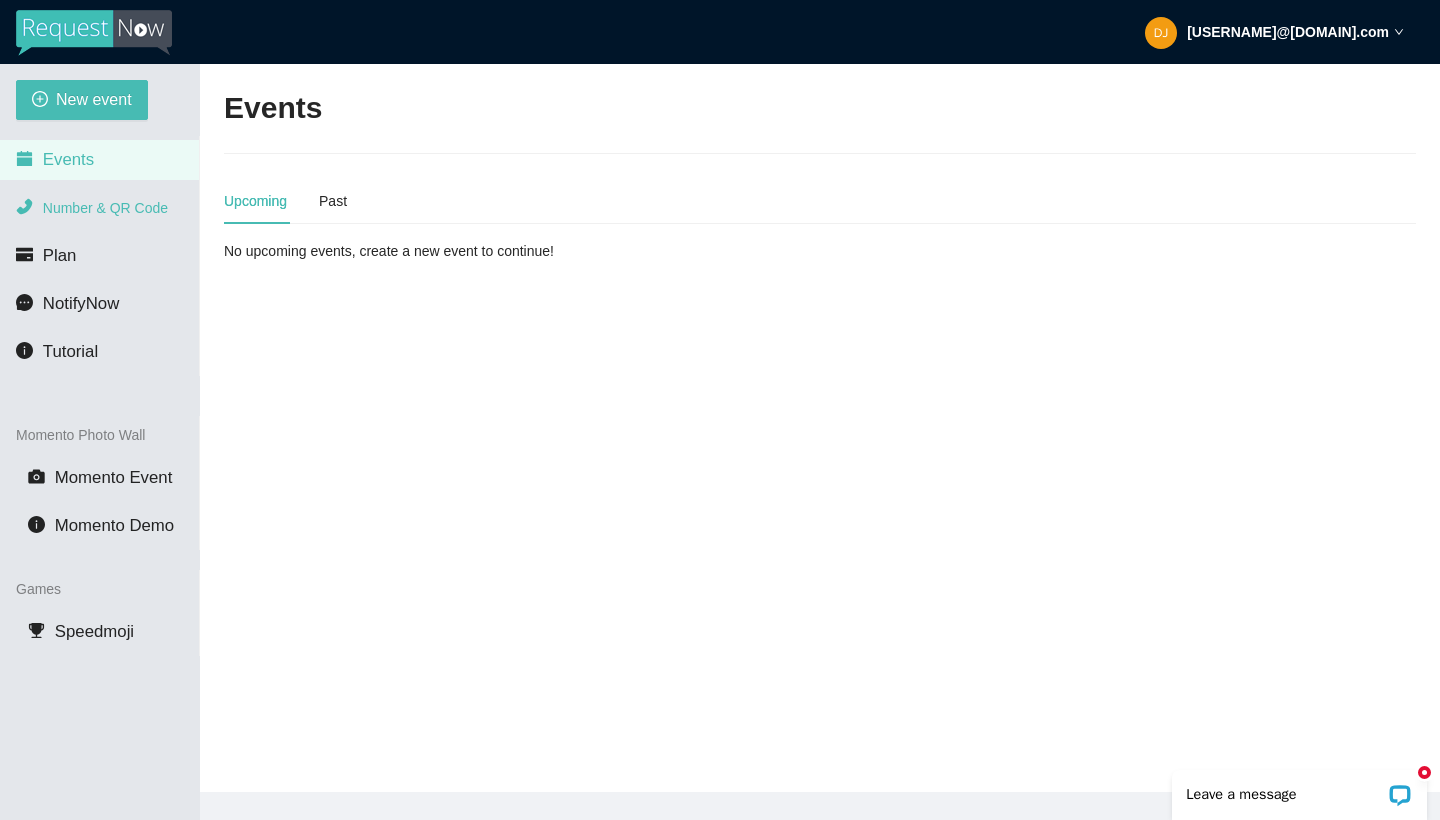 scroll, scrollTop: 0, scrollLeft: 0, axis: both 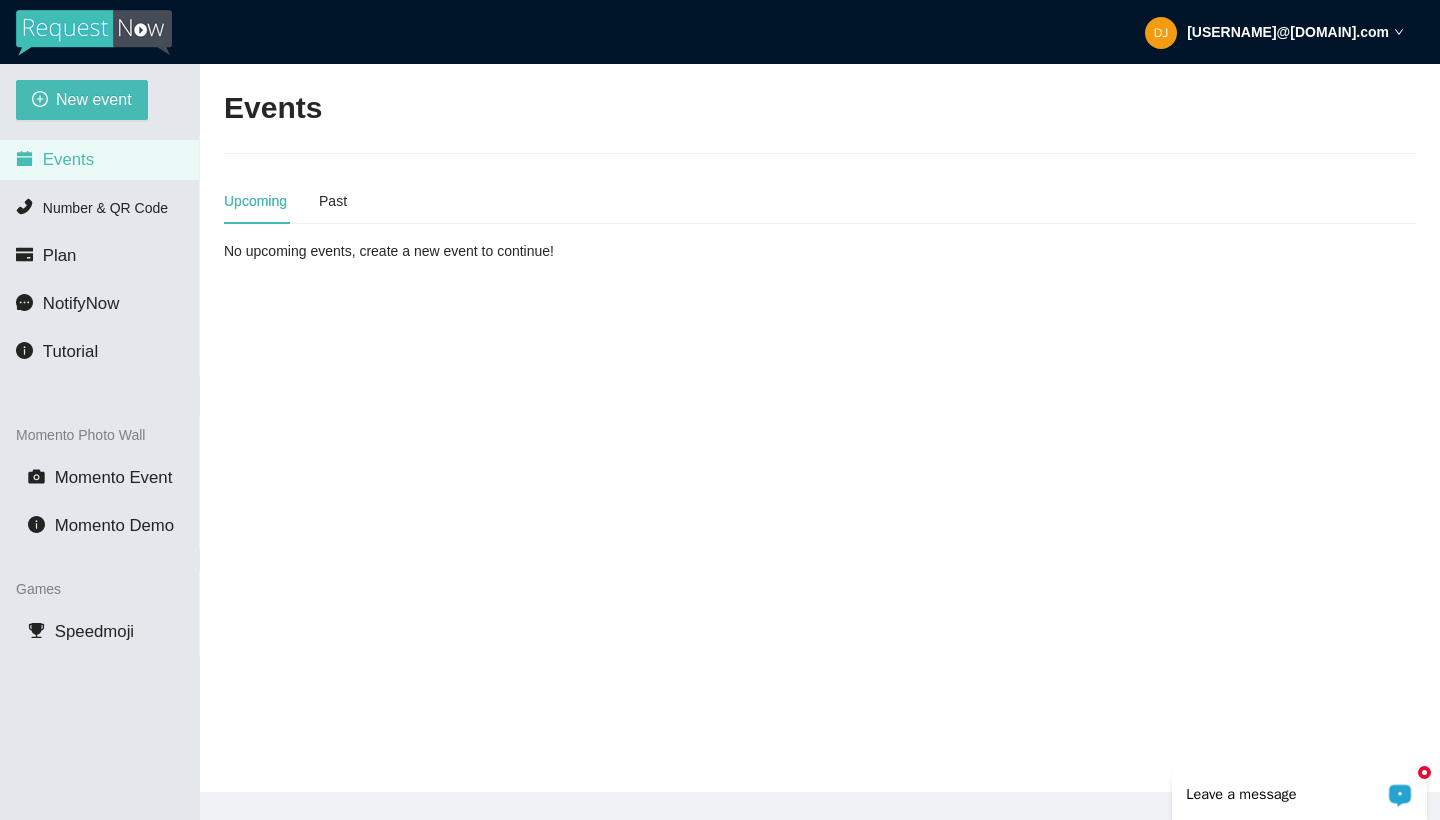click on "Leave a message" at bounding box center [1299, 795] 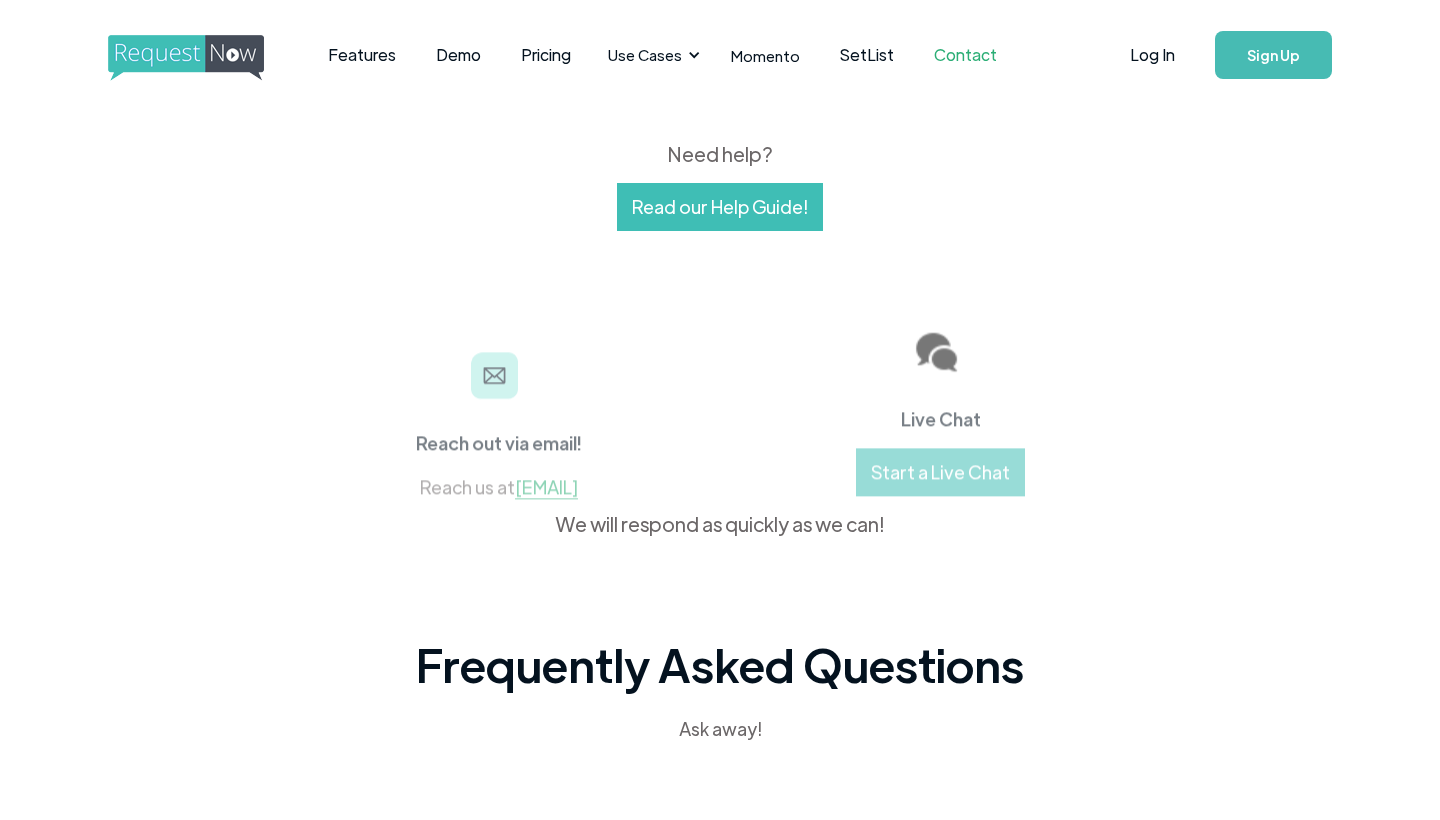 scroll, scrollTop: 0, scrollLeft: 0, axis: both 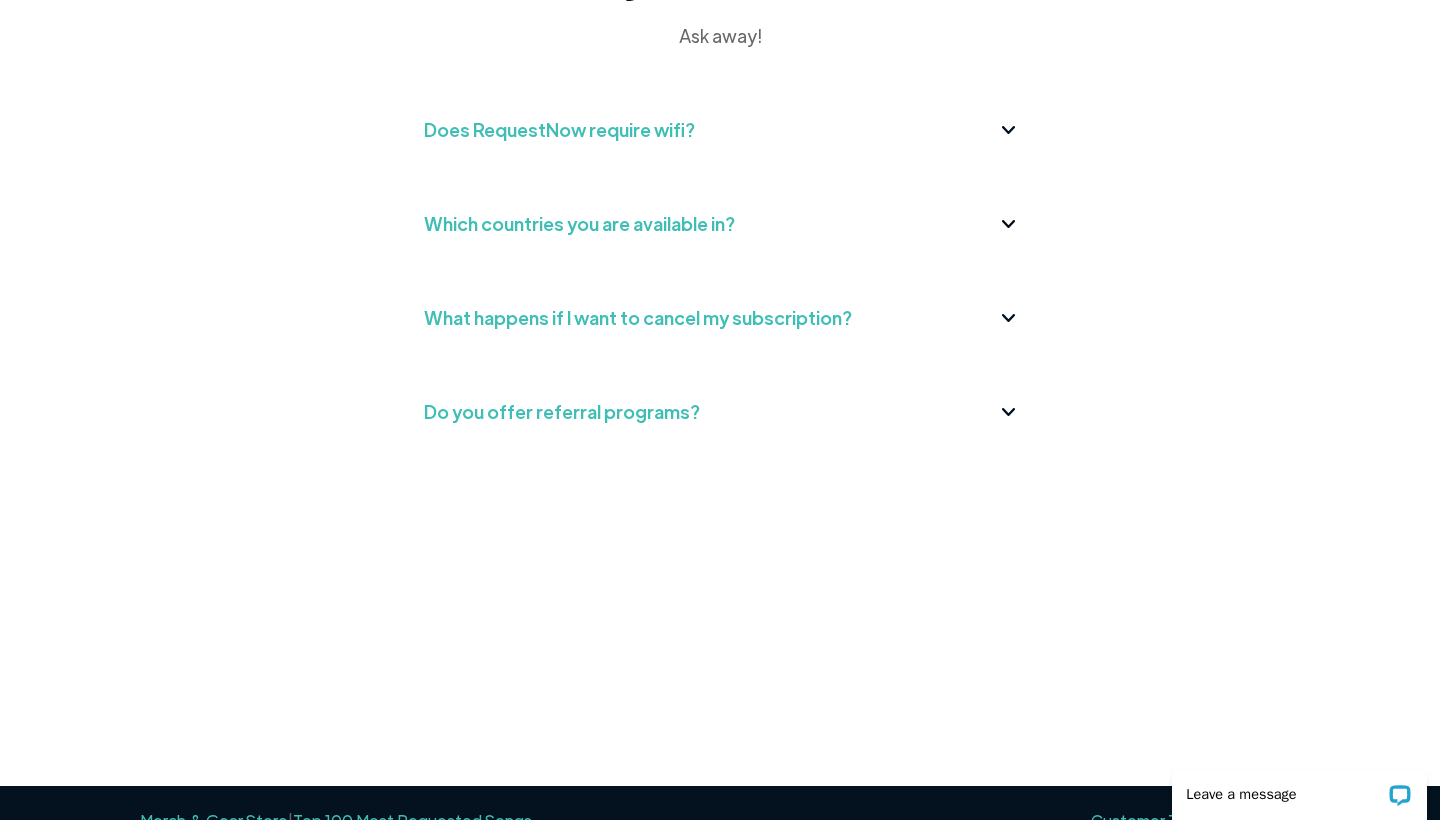 click on "What happens if I want to cancel my subscription?" at bounding box center [638, 318] 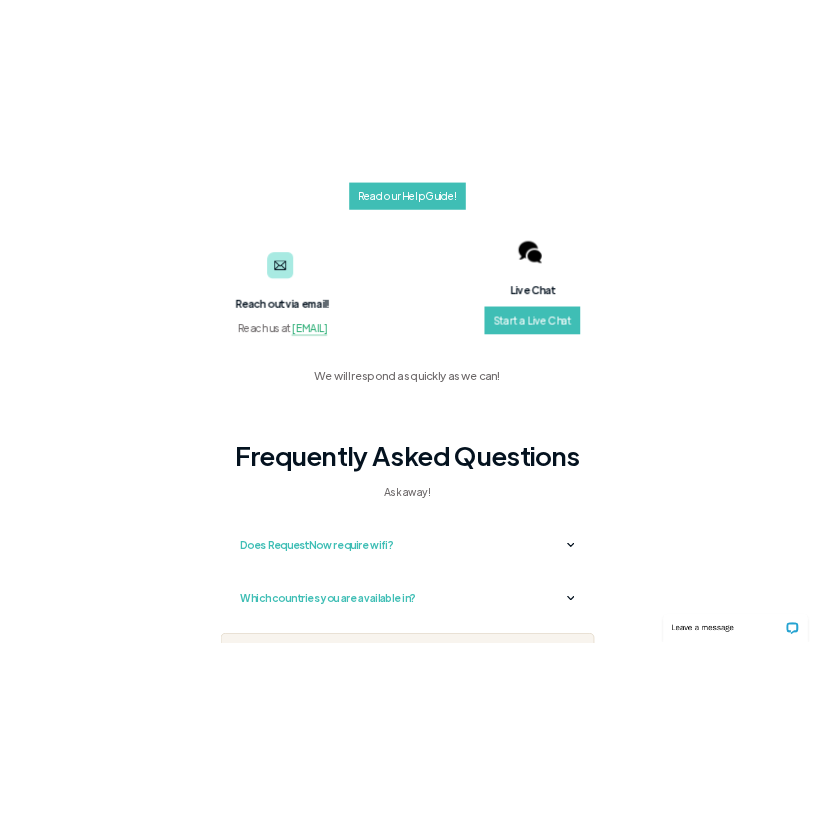 scroll, scrollTop: 124, scrollLeft: 0, axis: vertical 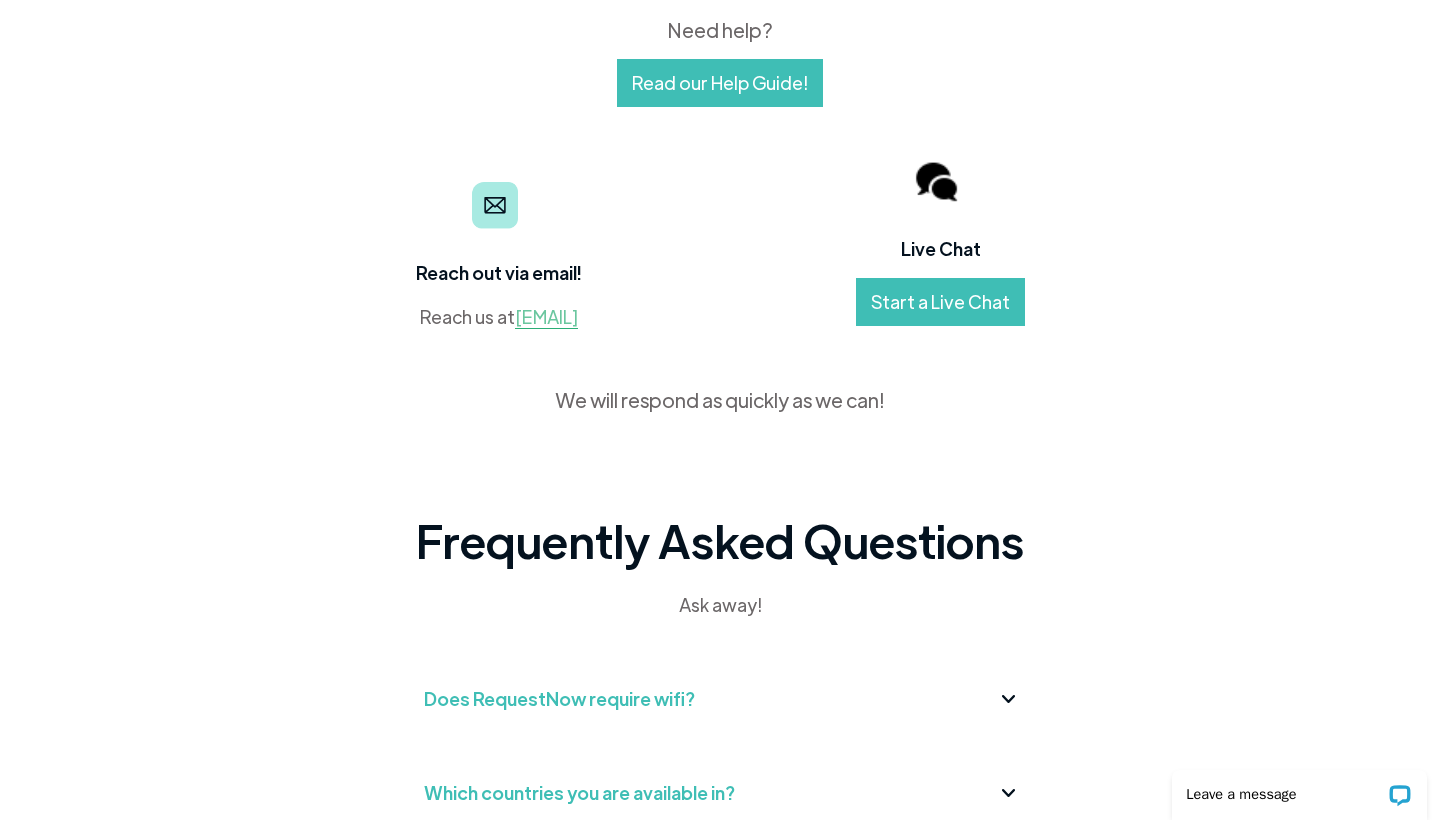 click on "contact@requestnow.io" at bounding box center [546, 317] 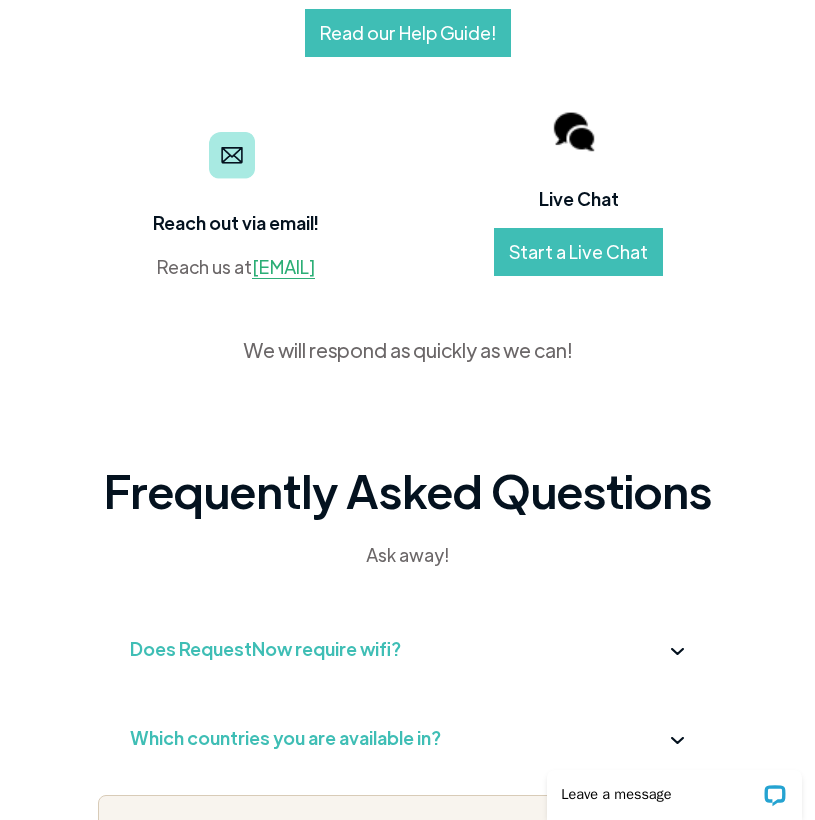 drag, startPoint x: 182, startPoint y: 274, endPoint x: 393, endPoint y: 275, distance: 211.00237 